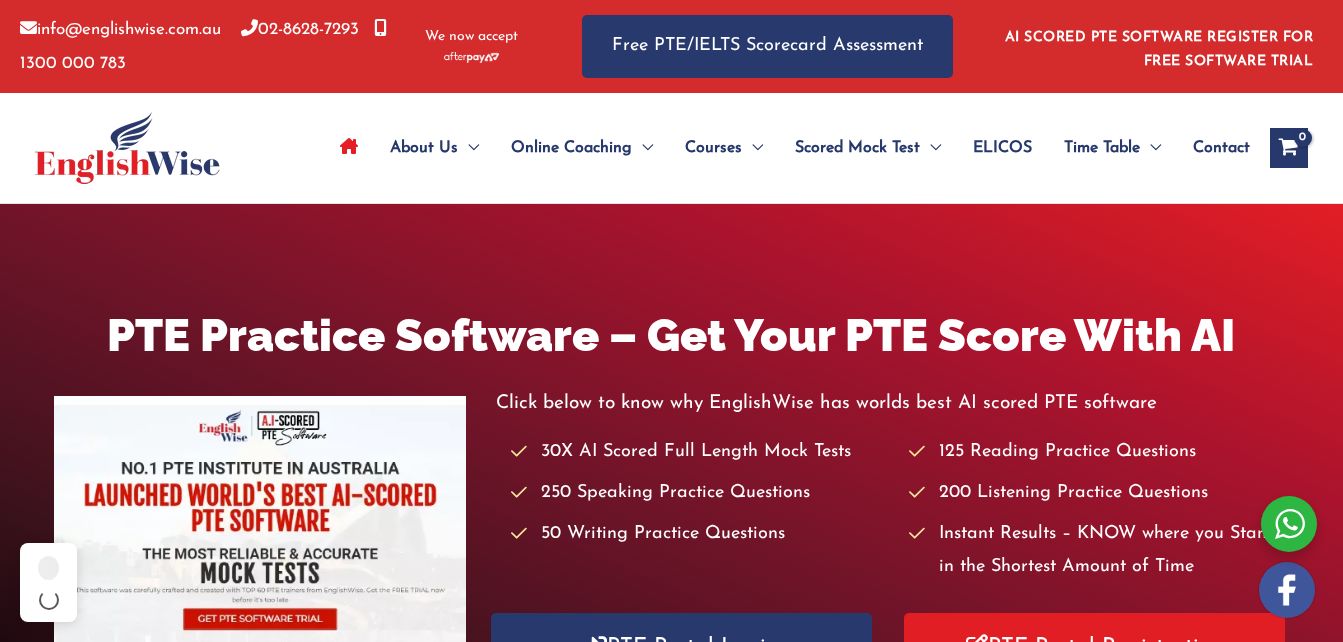 scroll, scrollTop: 0, scrollLeft: 0, axis: both 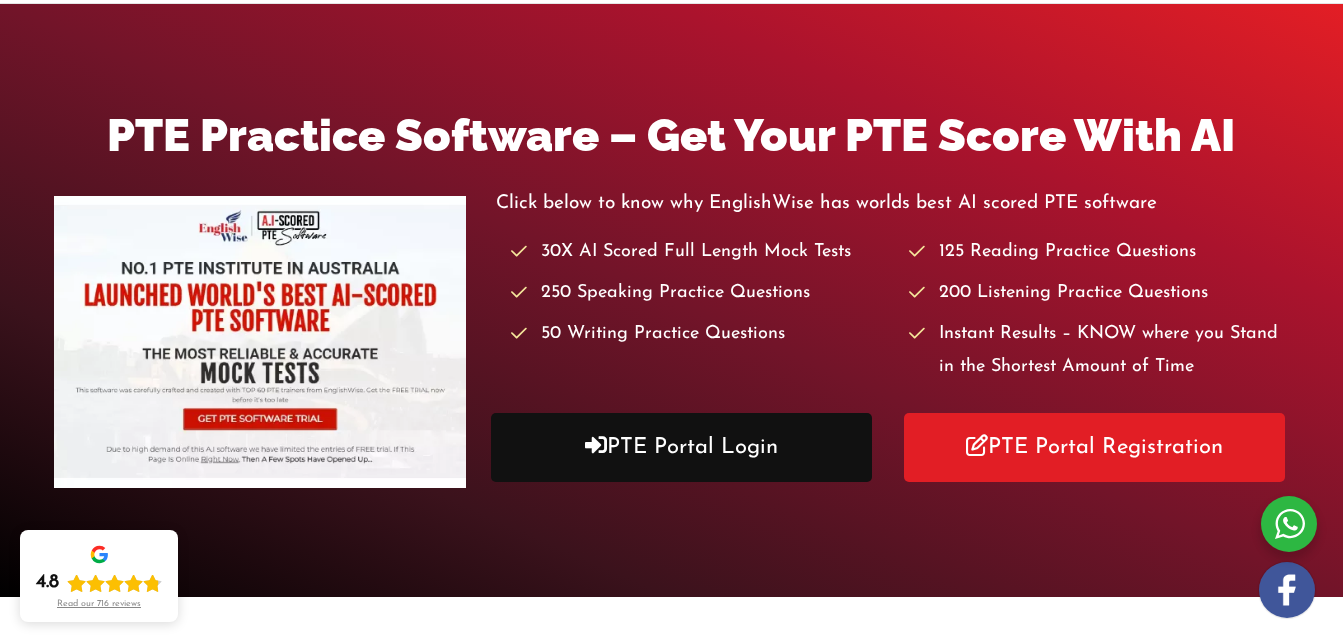 click on "PTE Portal Login" at bounding box center [681, 447] 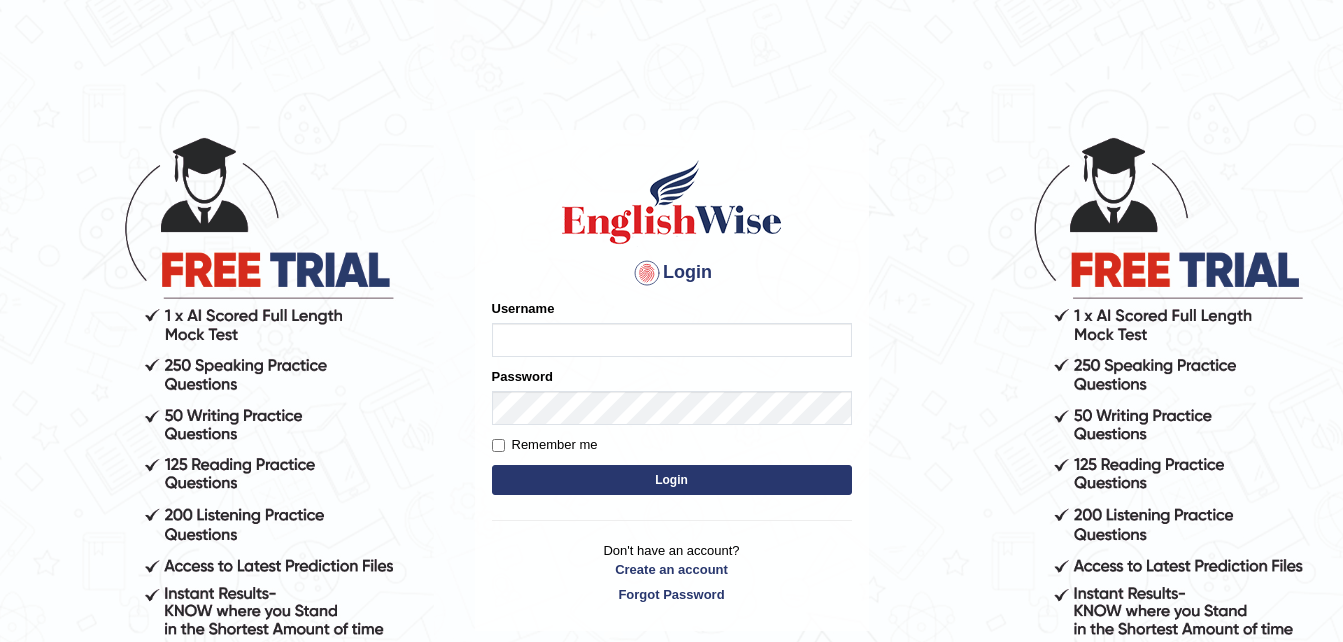 scroll, scrollTop: 0, scrollLeft: 0, axis: both 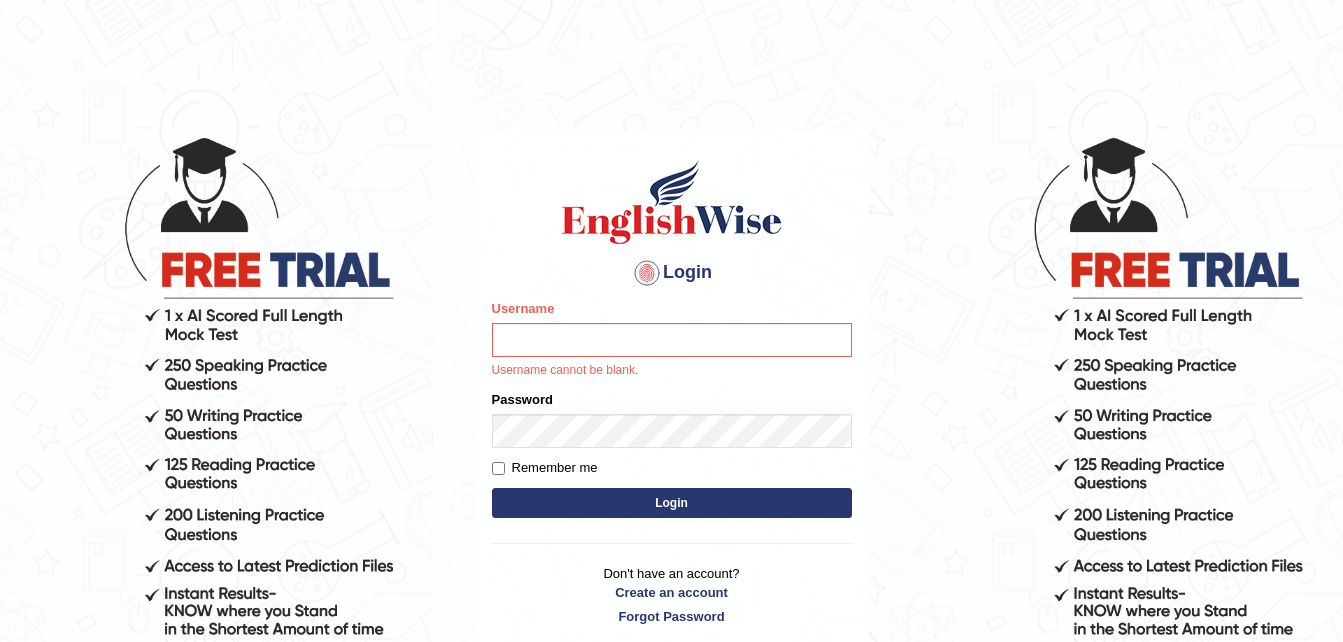 click on "Login
Please fix the following errors:
Username
Username cannot be blank.
Password
Remember me
Login
Don't have an account?
Create an account
Forgot Password
2025 ©  English Wise.  All Rights Reserved  Back to English Wise" at bounding box center (671, 388) 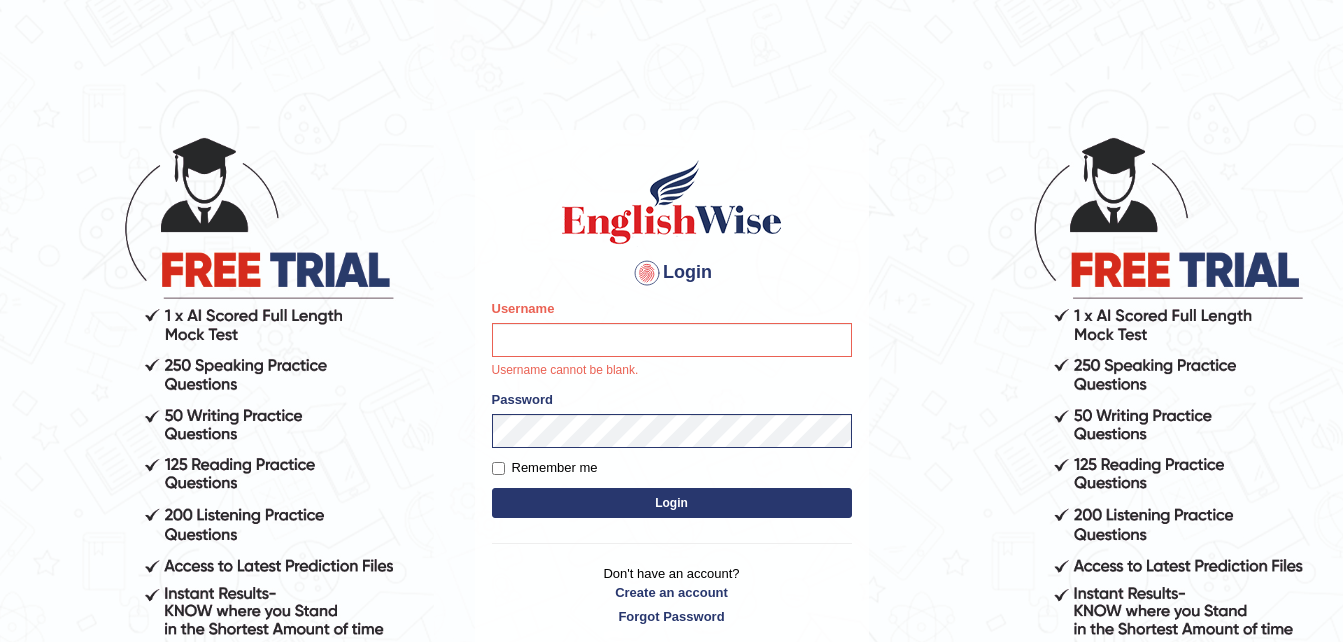 click on "Login
Please fix the following errors:
Username
Username cannot be blank.
Password
Remember me
Login
Don't have an account?
Create an account
Forgot Password
2025 ©  English Wise.  All Rights Reserved  Back to English Wise" at bounding box center [671, 388] 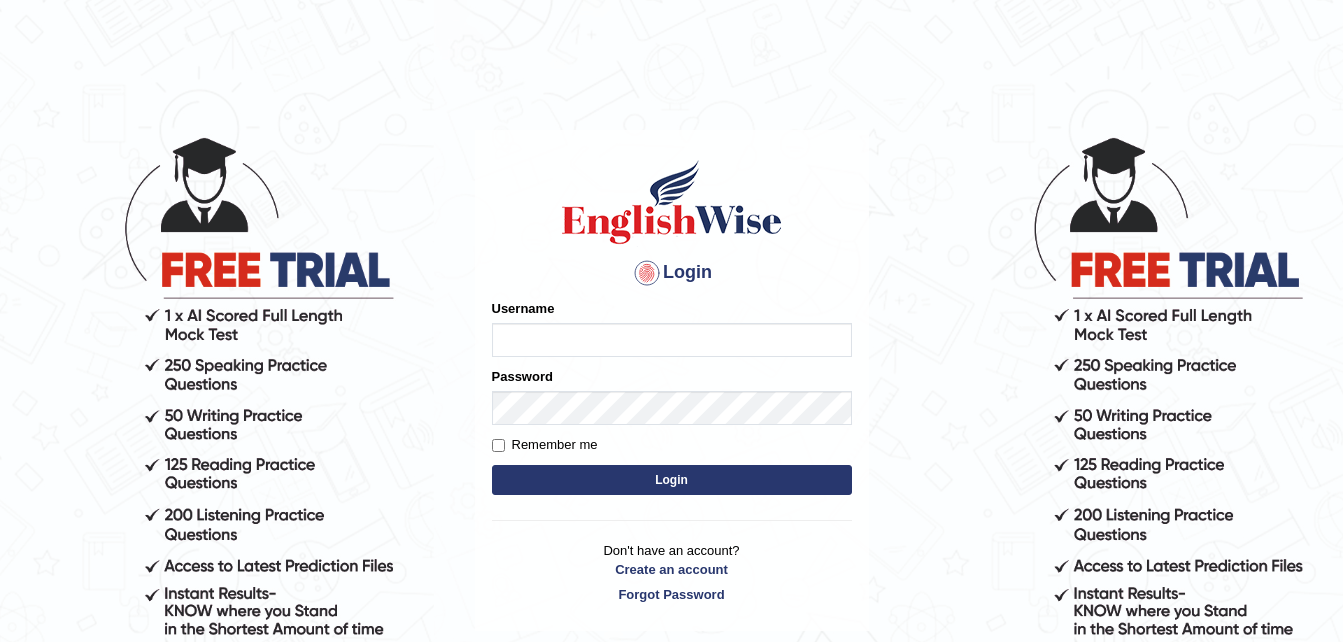 scroll, scrollTop: 0, scrollLeft: 0, axis: both 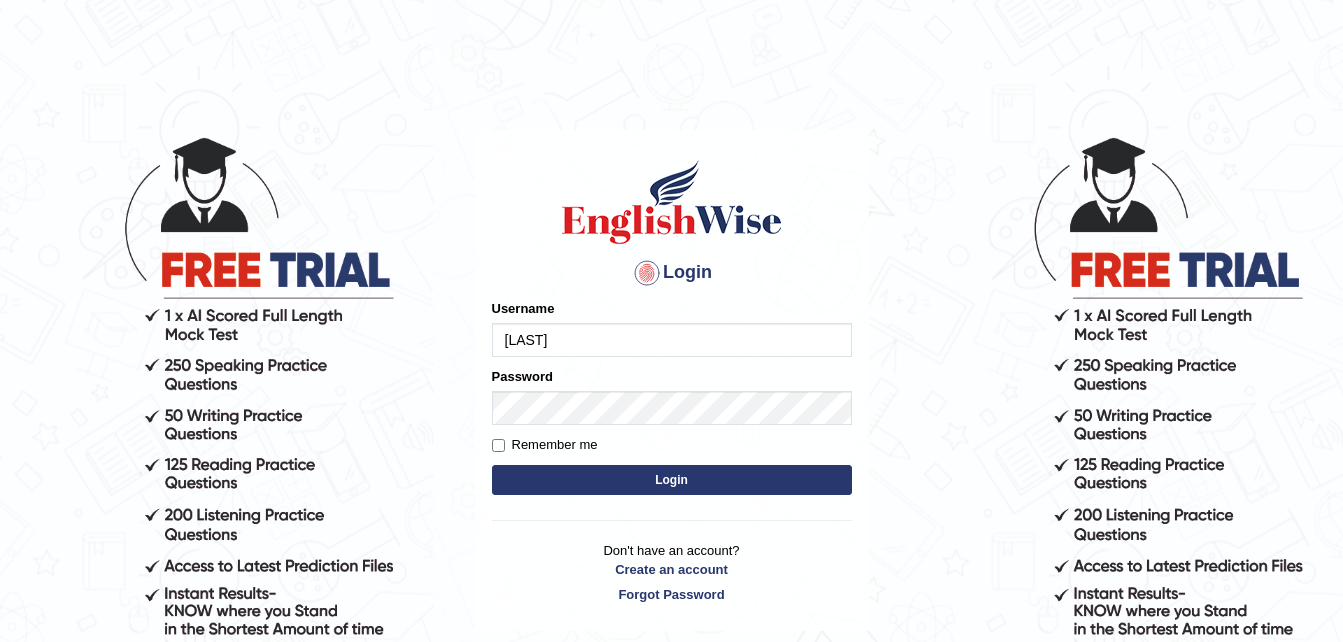 click on "Login" at bounding box center [672, 480] 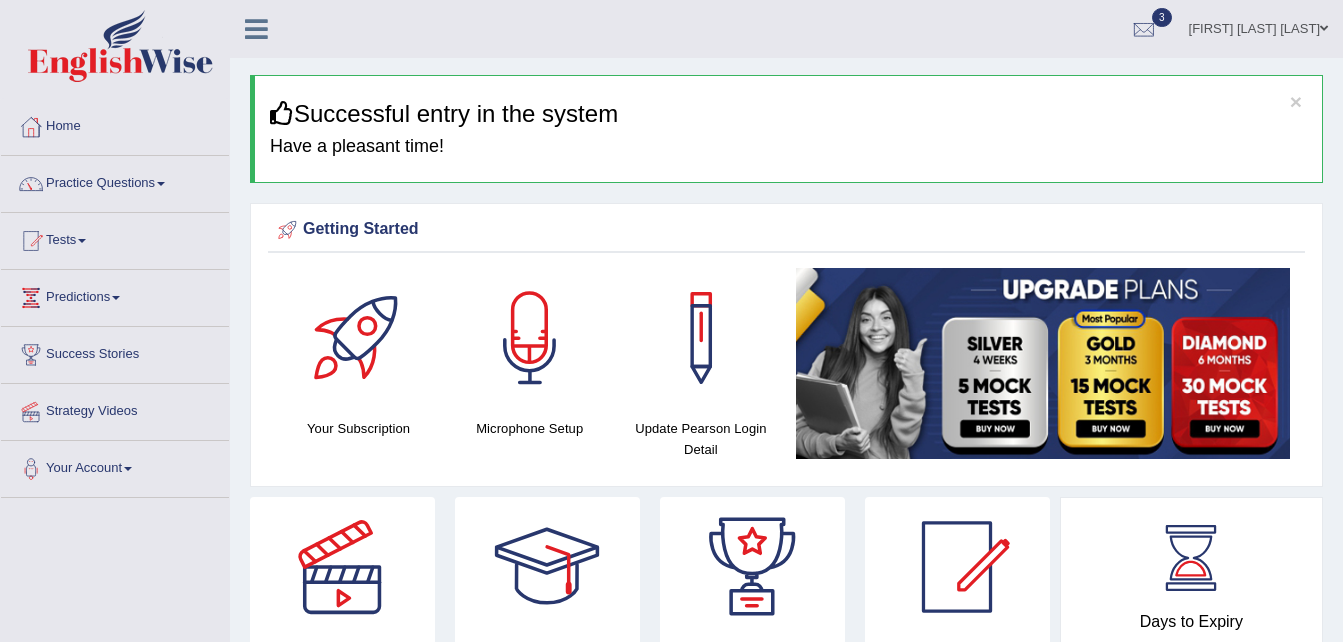 scroll, scrollTop: 0, scrollLeft: 0, axis: both 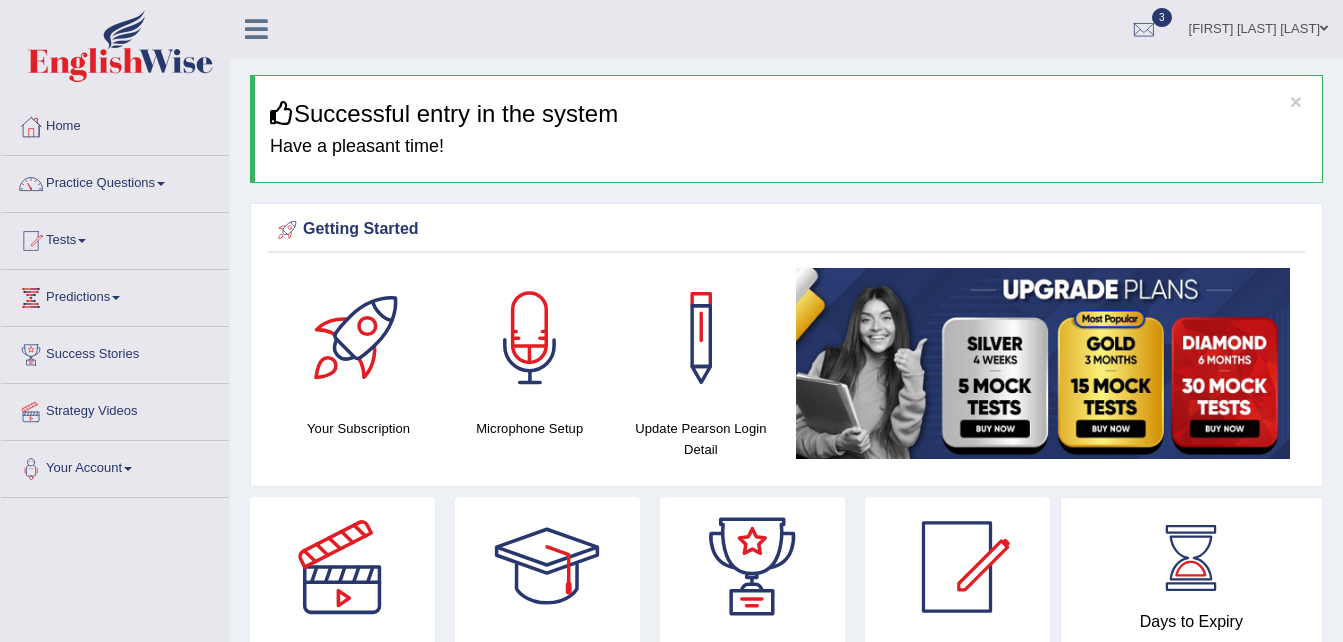 click at bounding box center (161, 184) 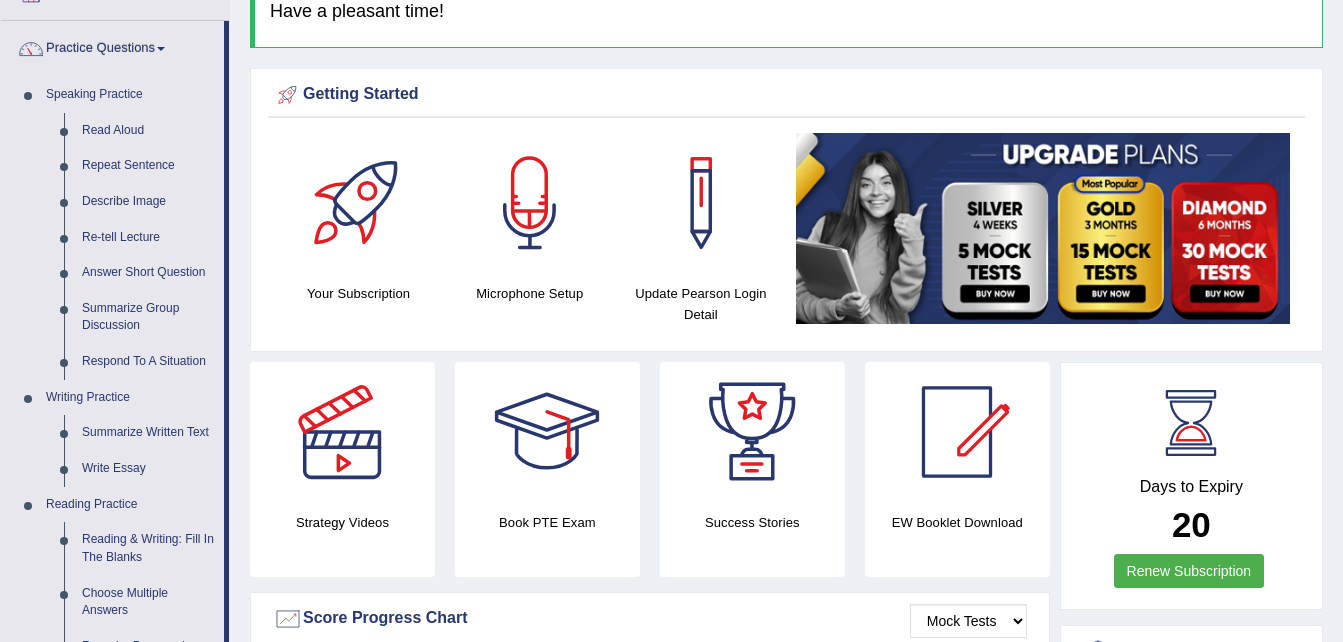 scroll, scrollTop: 160, scrollLeft: 0, axis: vertical 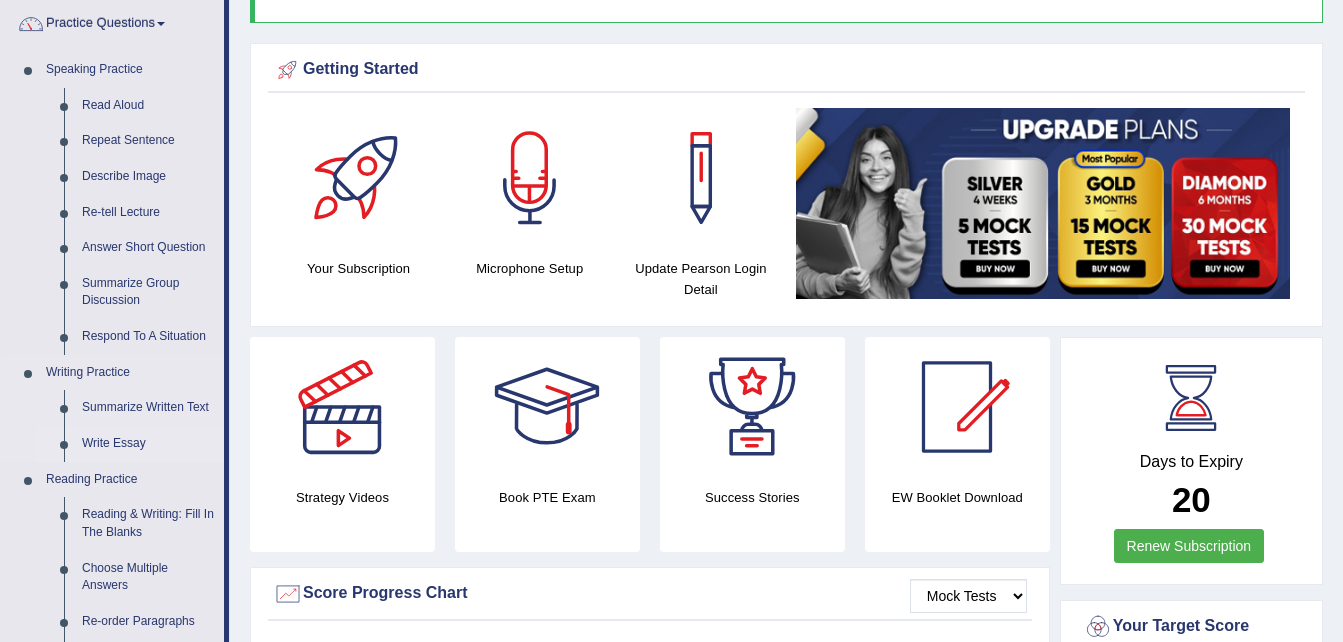 click on "Write Essay" at bounding box center (148, 444) 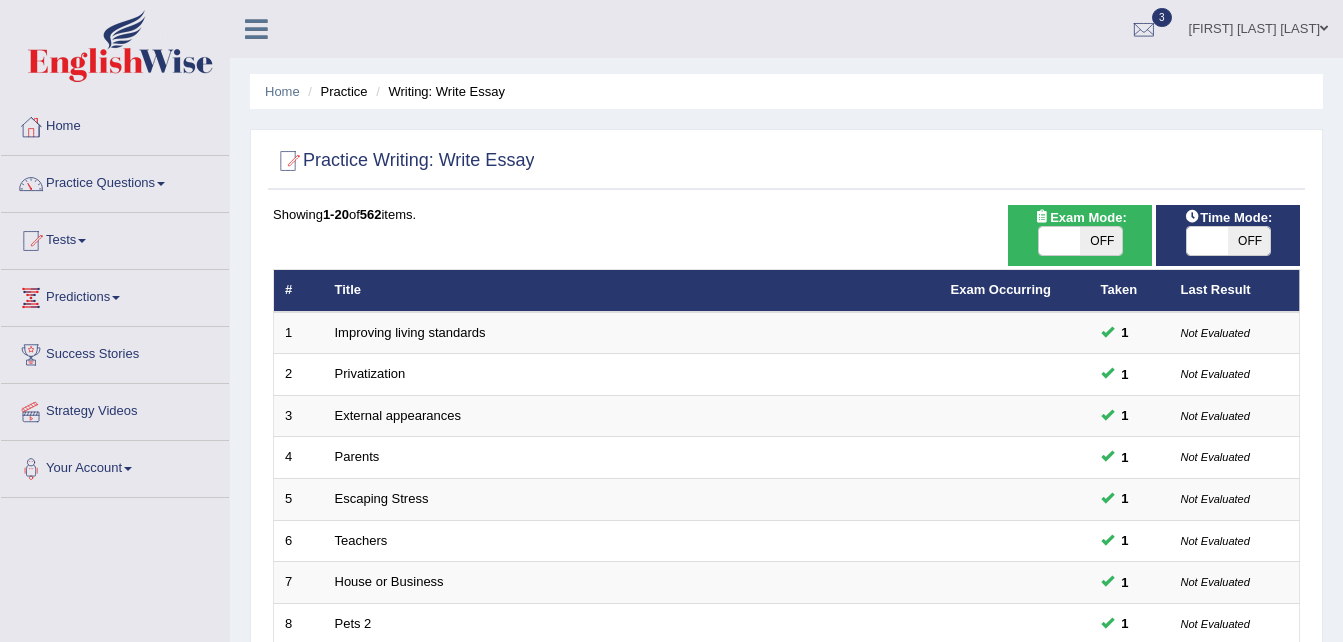 scroll, scrollTop: 0, scrollLeft: 0, axis: both 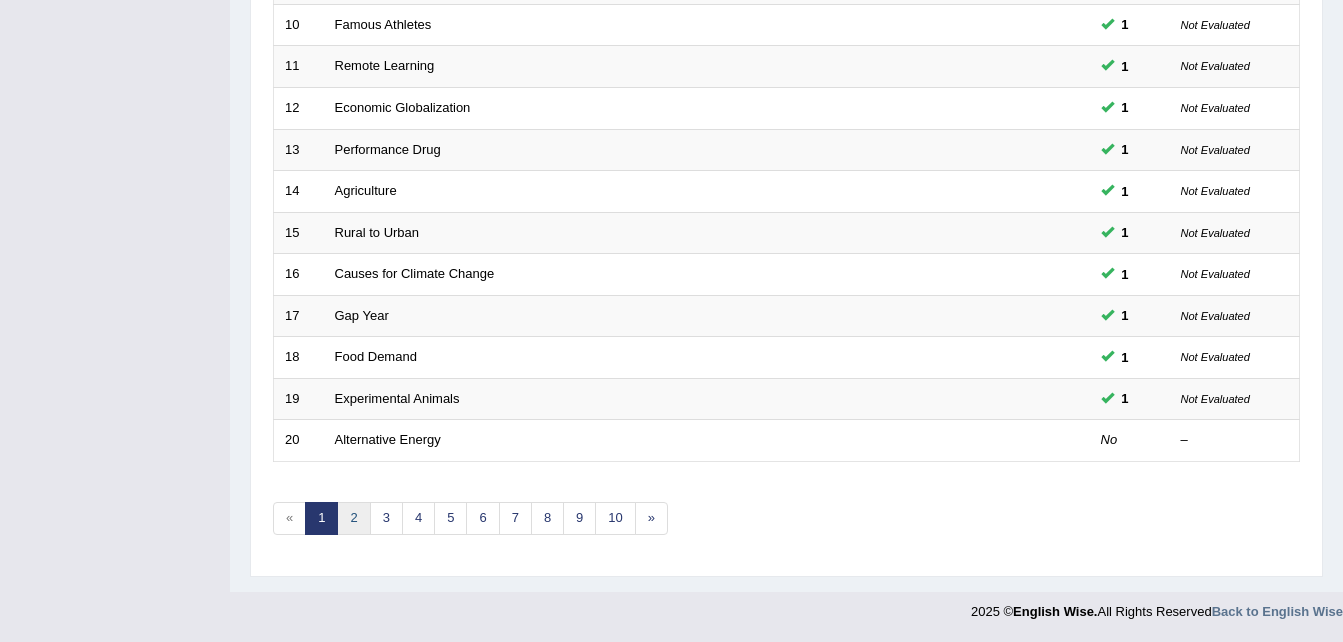click on "2" at bounding box center [353, 518] 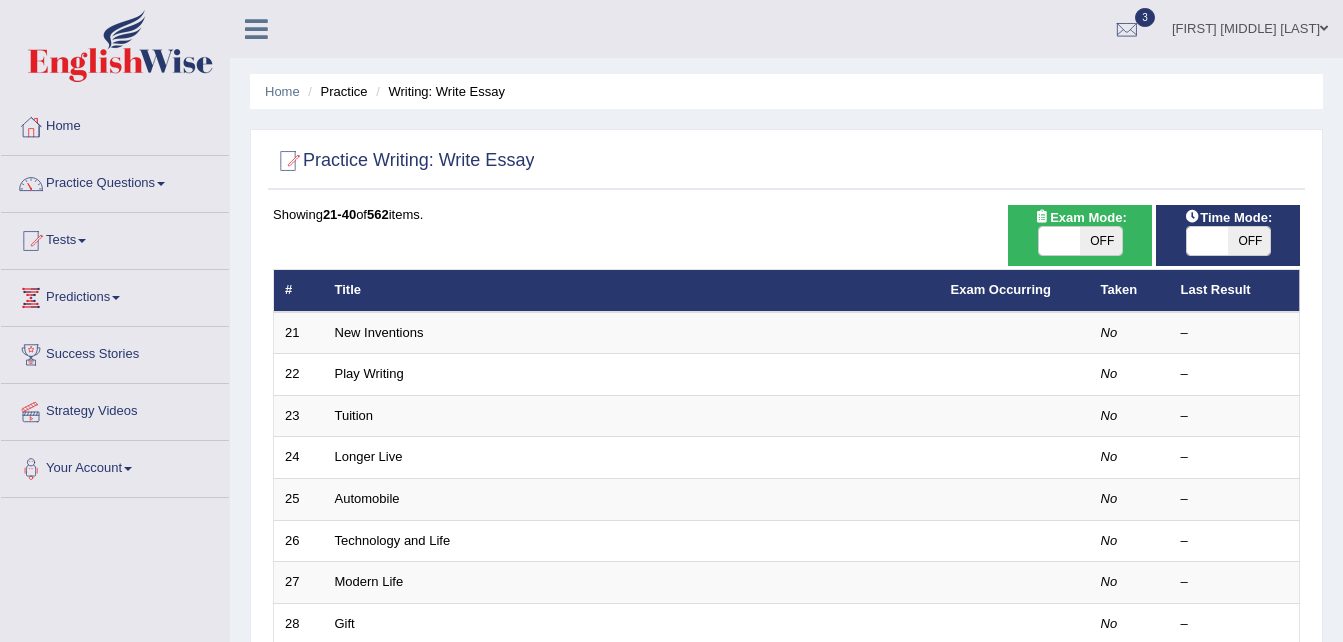 scroll, scrollTop: 0, scrollLeft: 0, axis: both 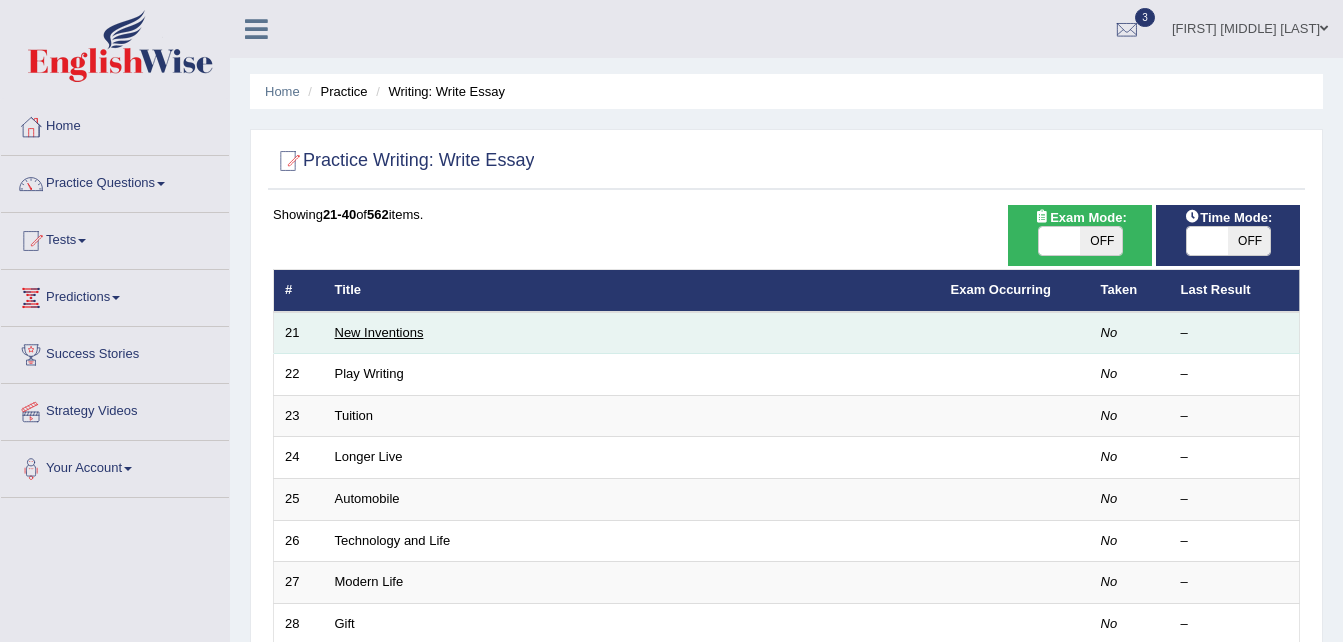 click on "New Inventions" at bounding box center [379, 332] 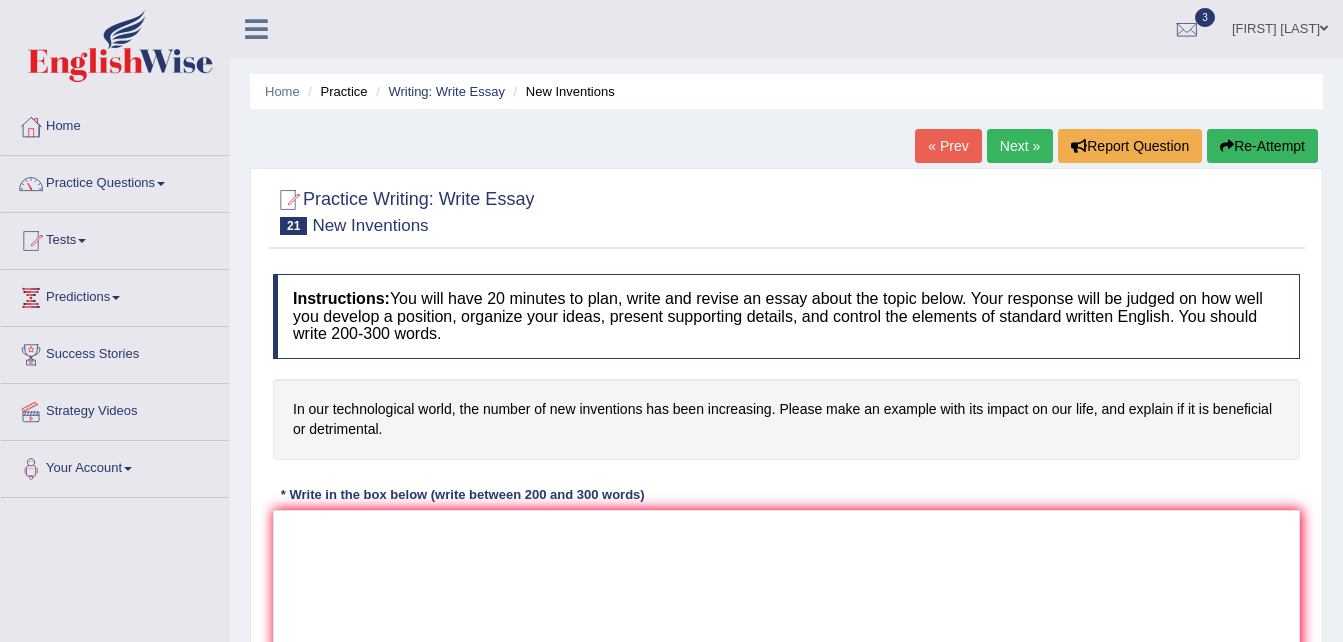 scroll, scrollTop: 0, scrollLeft: 0, axis: both 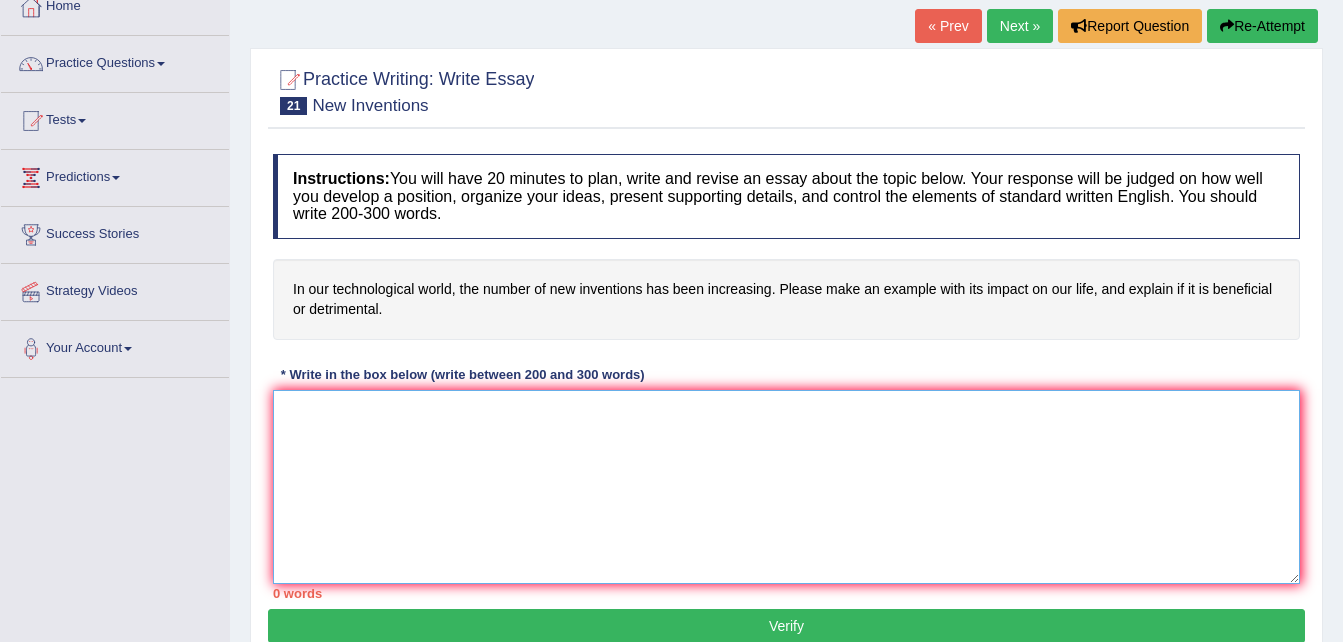 click at bounding box center (786, 487) 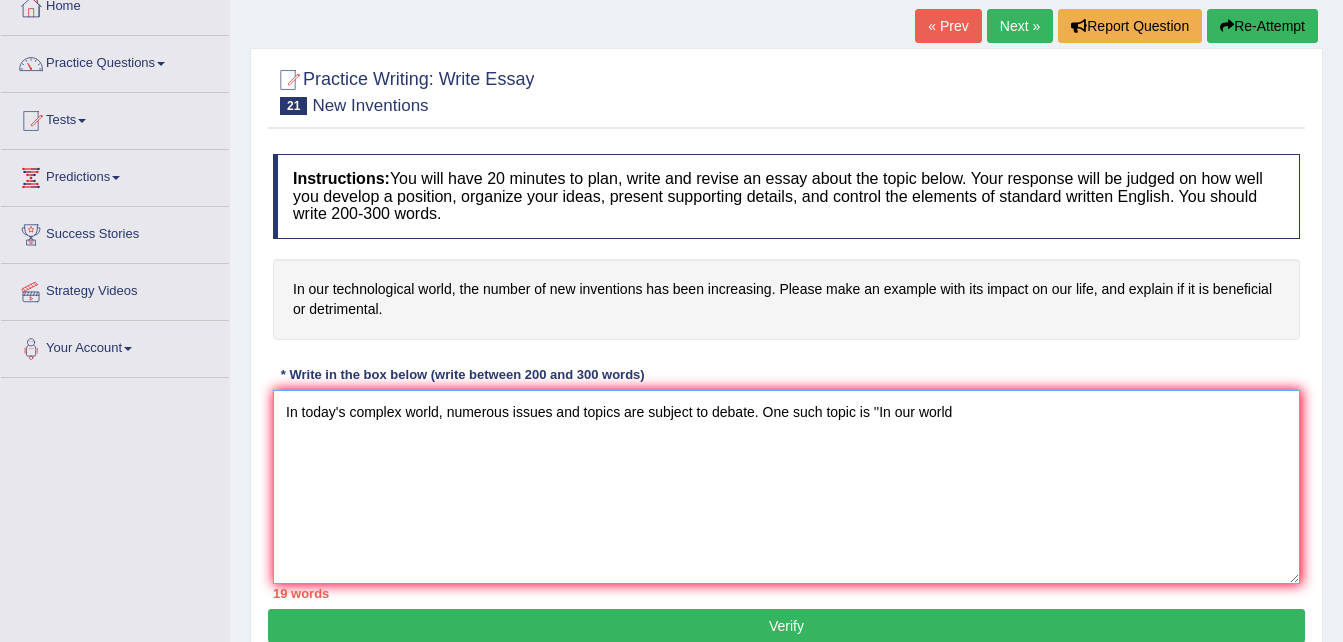 click on "In today's complex world, numerous issues and topics are subject to debate. One such topic is ''In our world" at bounding box center (786, 487) 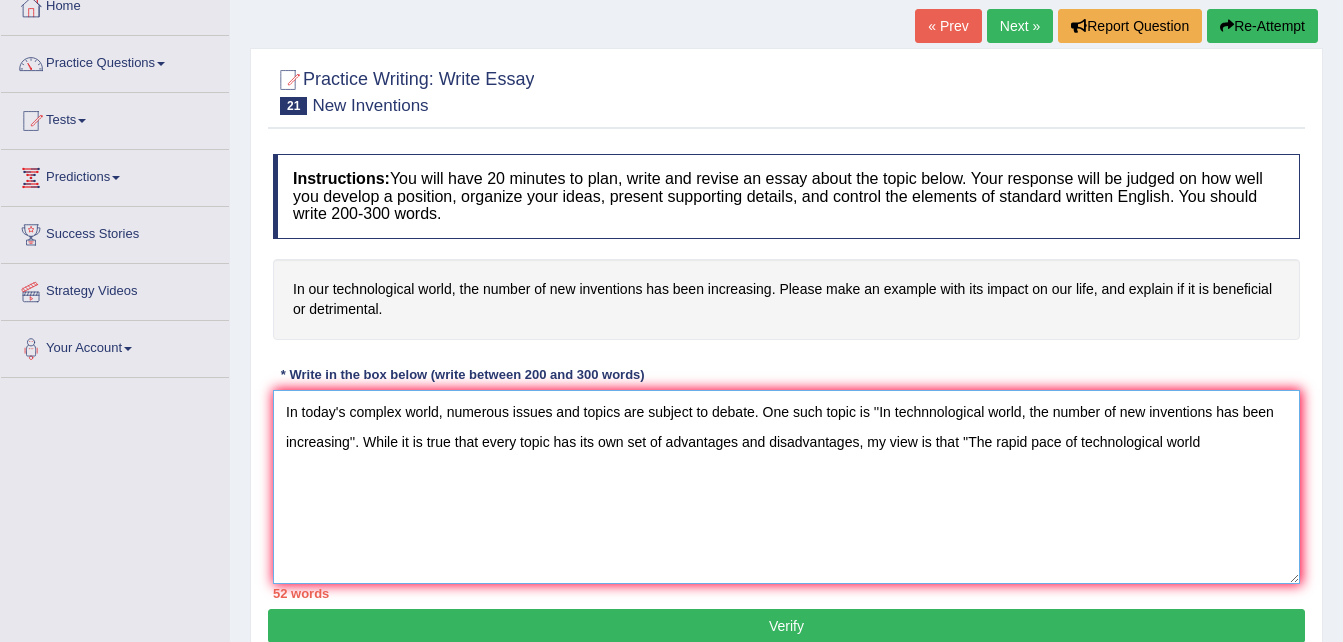 click on "In today's complex world, numerous issues and topics are subject to debate. One such topic is ''In technnological world, the number of new inventions has been increasing''. While it is true that every topic has its own set of advantages and disadvantages, my view is that ''The rapid pace of technological world" at bounding box center (786, 487) 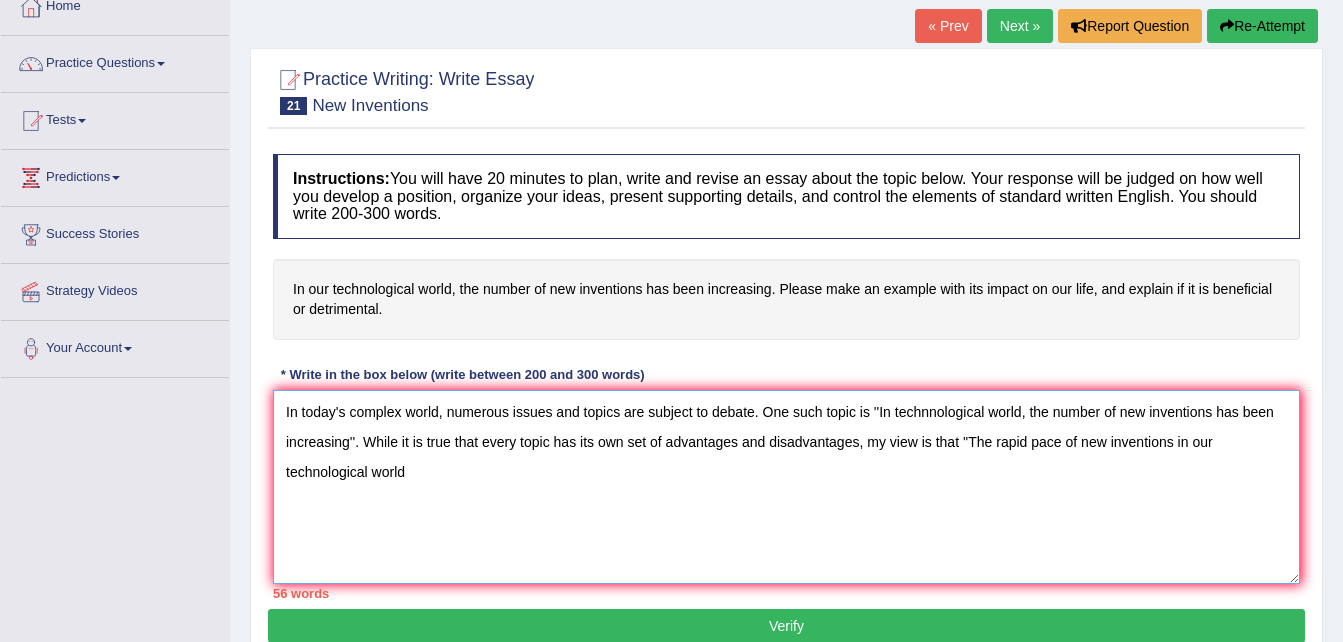 click on "In today's complex world, numerous issues and topics are subject to debate. One such topic is ''In technnological world, the number of new inventions has been increasing''. While it is true that every topic has its own set of advantages and disadvantages, my view is that ''The rapid pace of new inventions in our technological world" at bounding box center [786, 487] 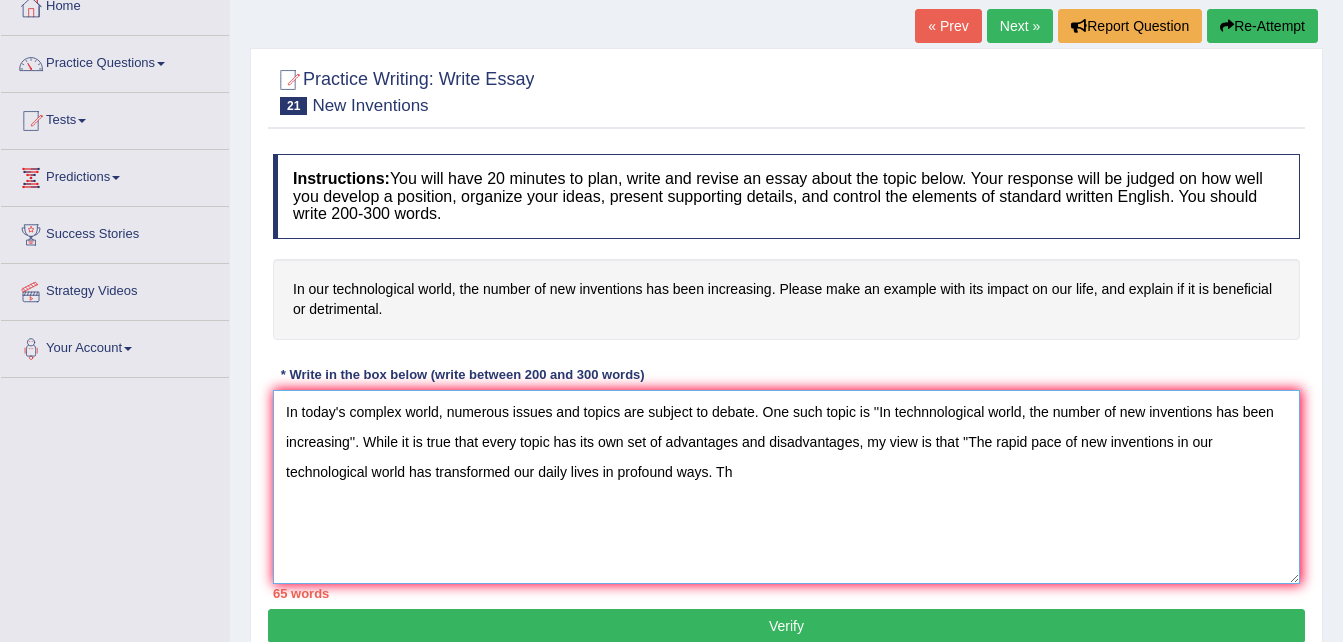 click on "In today's complex world, numerous issues and topics are subject to debate. One such topic is ''In technnological world, the number of new inventions has been increasing''. While it is true that every topic has its own set of advantages and disadvantages, my view is that ''The rapid pace of new inventions in our technological world has transformed our daily lives in profound ways. Th" at bounding box center [786, 487] 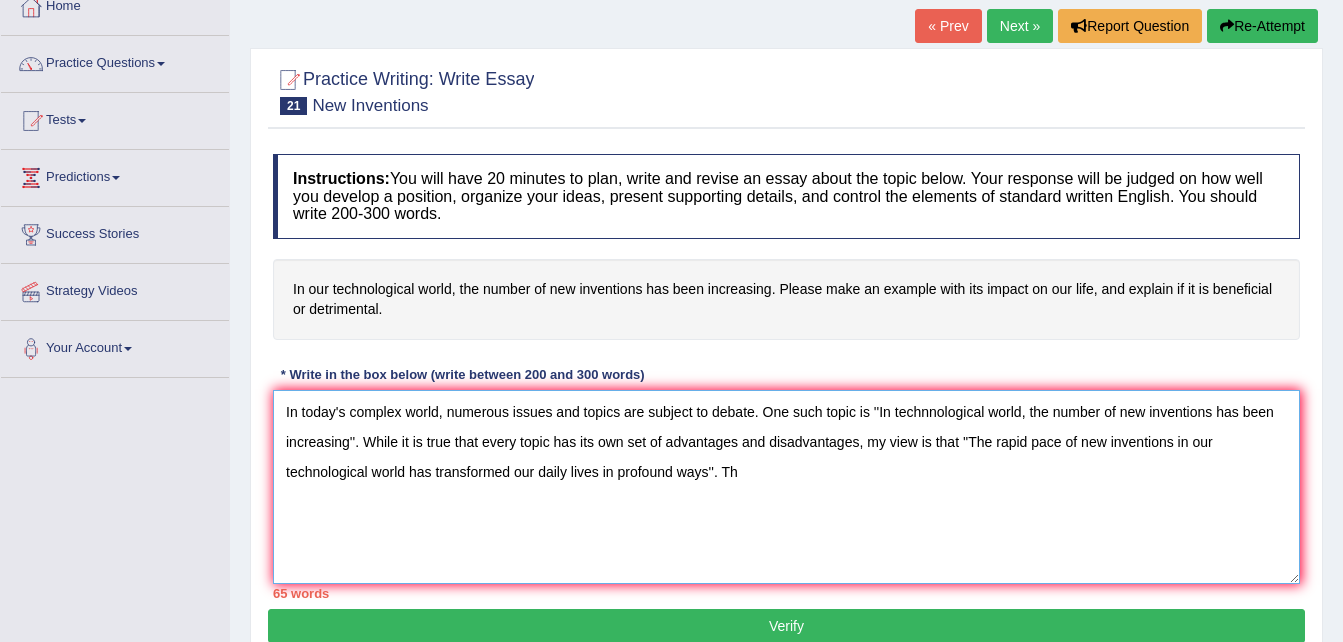click on "In today's complex world, numerous issues and topics are subject to debate. One such topic is ''In technnological world, the number of new inventions has been increasing''. While it is true that every topic has its own set of advantages and disadvantages, my view is that ''The rapid pace of new inventions in our technological world has transformed our daily lives in profound ways''. Th" at bounding box center (786, 487) 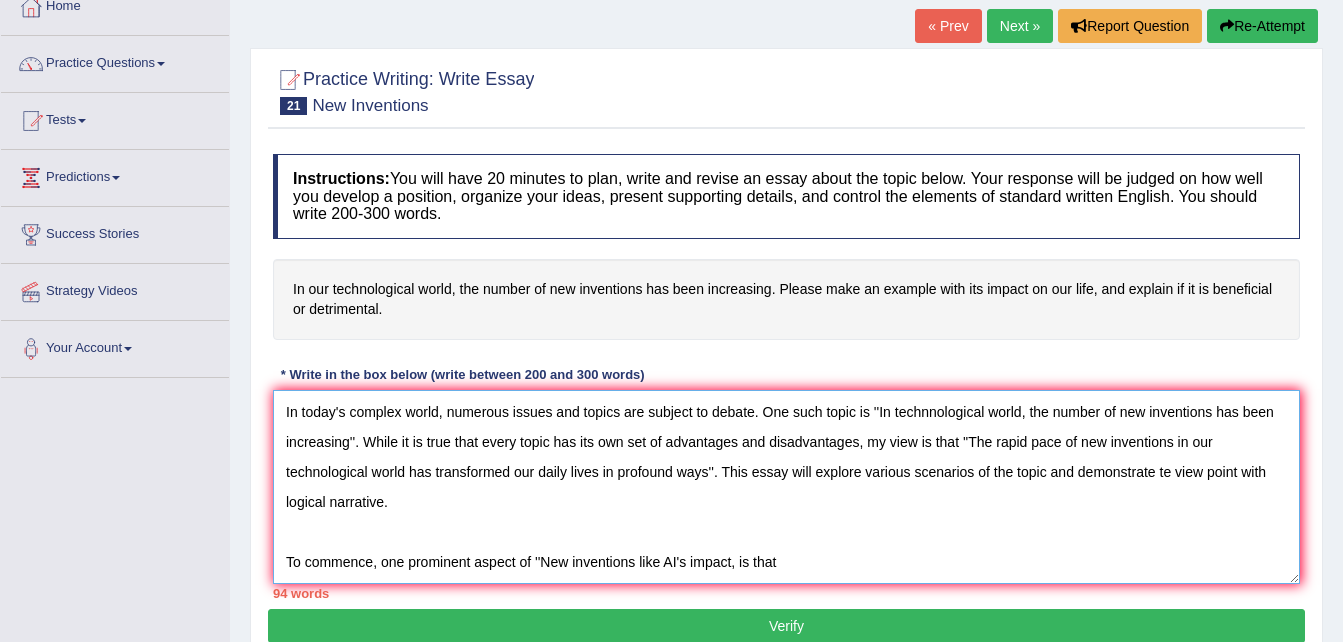 click on "In today's complex world, numerous issues and topics are subject to debate. One such topic is ''In technnological world, the number of new inventions has been increasing''. While it is true that every topic has its own set of advantages and disadvantages, my view is that ''The rapid pace of new inventions in our technological world has transformed our daily lives in profound ways''. This essay will explore various scenarios of the topic and demonstrate te view point with logical narrative.
To commence, one prominent aspect of ''New inventions like AI's impact, is that" at bounding box center (786, 487) 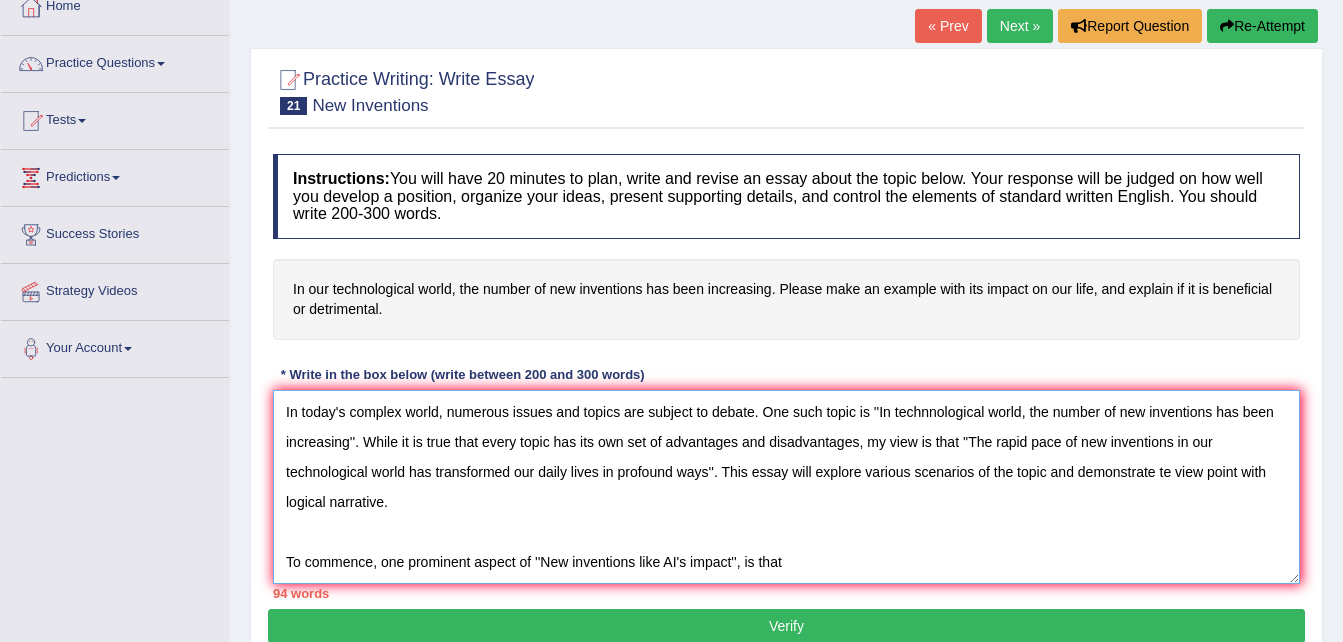 click on "In today's complex world, numerous issues and topics are subject to debate. One such topic is ''In technnological world, the number of new inventions has been increasing''. While it is true that every topic has its own set of advantages and disadvantages, my view is that ''The rapid pace of new inventions in our technological world has transformed our daily lives in profound ways''. This essay will explore various scenarios of the topic and demonstrate te view point with logical narrative.
To commence, one prominent aspect of ''New inventions like AI's impact'', is that" at bounding box center (786, 487) 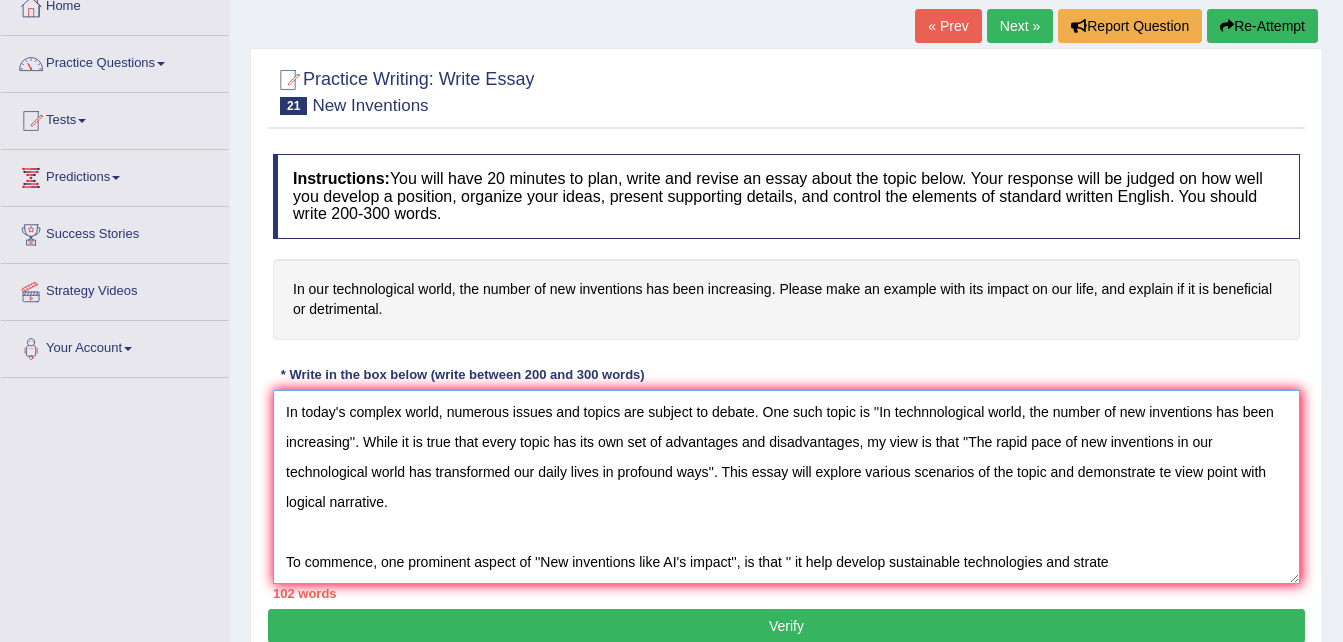 click on "In today's complex world, numerous issues and topics are subject to debate. One such topic is ''In technnological world, the number of new inventions has been increasing''. While it is true that every topic has its own set of advantages and disadvantages, my view is that ''The rapid pace of new inventions in our technological world has transformed our daily lives in profound ways''. This essay will explore various scenarios of the topic and demonstrate te view point with logical narrative.
To commence, one prominent aspect of ''New inventions like AI's impact'', is that '' it help develop sustainable technologies and strate" at bounding box center [786, 487] 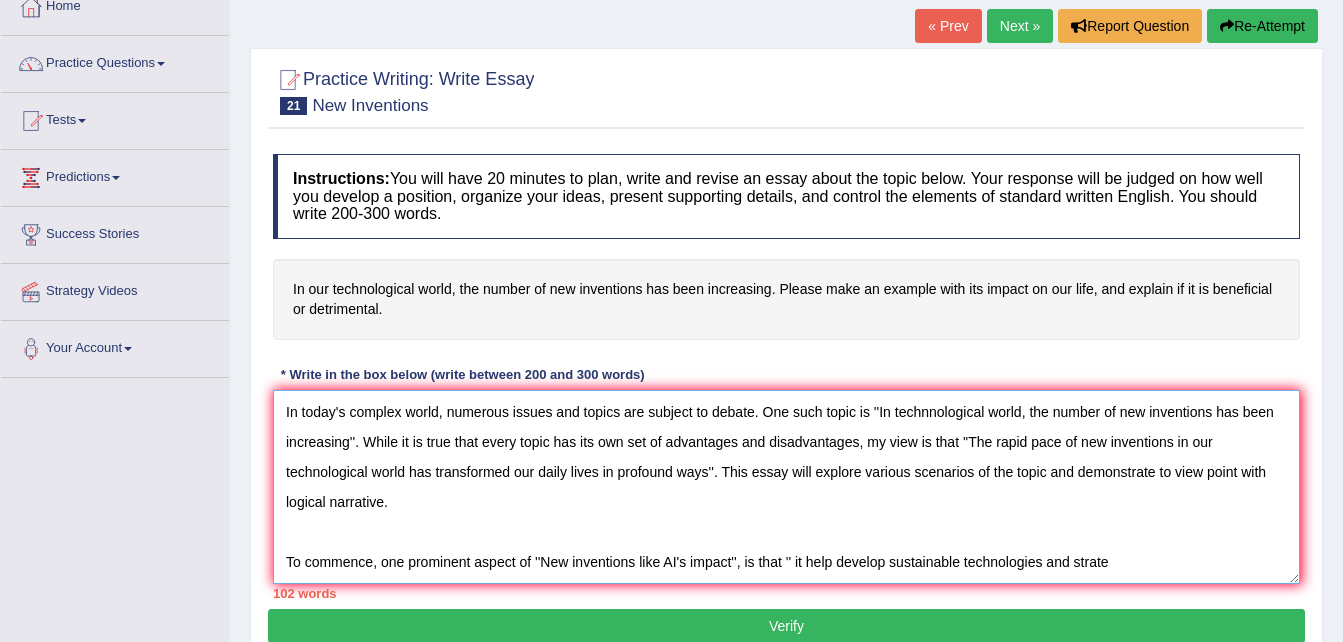 click on "In today's complex world, numerous issues and topics are subject to debate. One such topic is ''In technnological world, the number of new inventions has been increasing''. While it is true that every topic has its own set of advantages and disadvantages, my view is that ''The rapid pace of new inventions in our technological world has transformed our daily lives in profound ways''. This essay will explore various scenarios of the topic and demonstrate to view point with logical narrative.
To commence, one prominent aspect of ''New inventions like AI's impact'', is that '' it help develop sustainable technologies and strate" at bounding box center (786, 487) 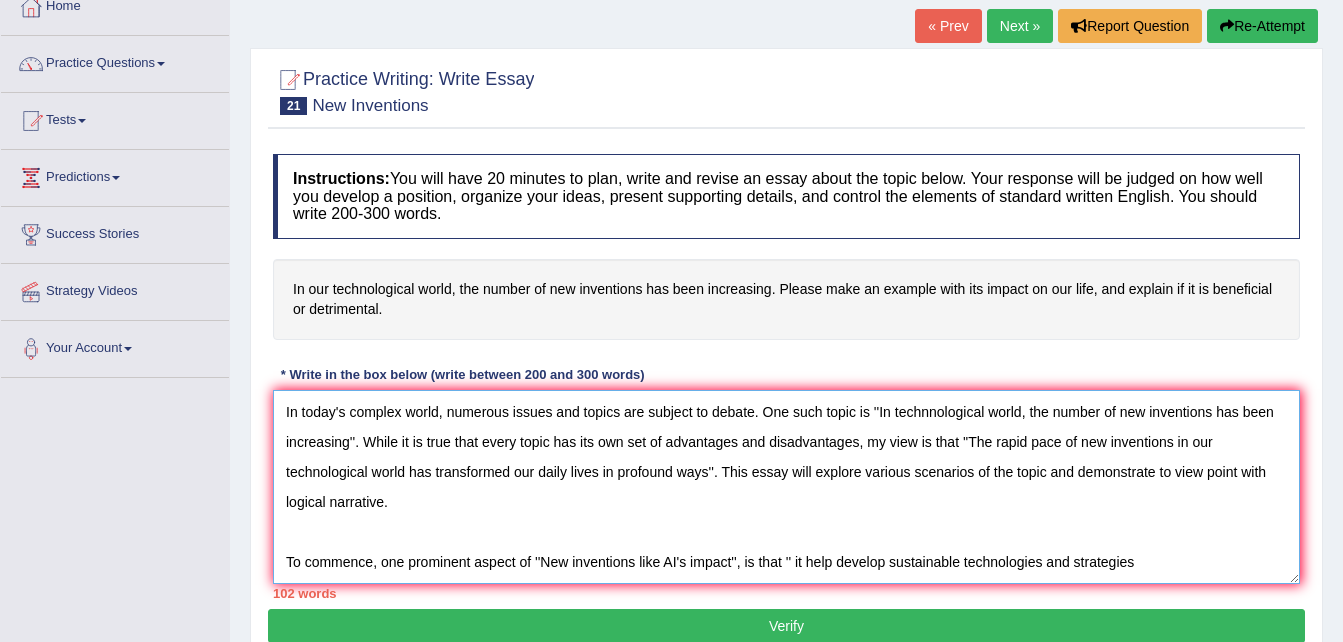 click on "In today's complex world, numerous issues and topics are subject to debate. One such topic is ''In technnological world, the number of new inventions has been increasing''. While it is true that every topic has its own set of advantages and disadvantages, my view is that ''The rapid pace of new inventions in our technological world has transformed our daily lives in profound ways''. This essay will explore various scenarios of the topic and demonstrate to view point with logical narrative.
To commence, one prominent aspect of ''New inventions like AI's impact'', is that '' it help develop sustainable technologies and strategies" at bounding box center (786, 487) 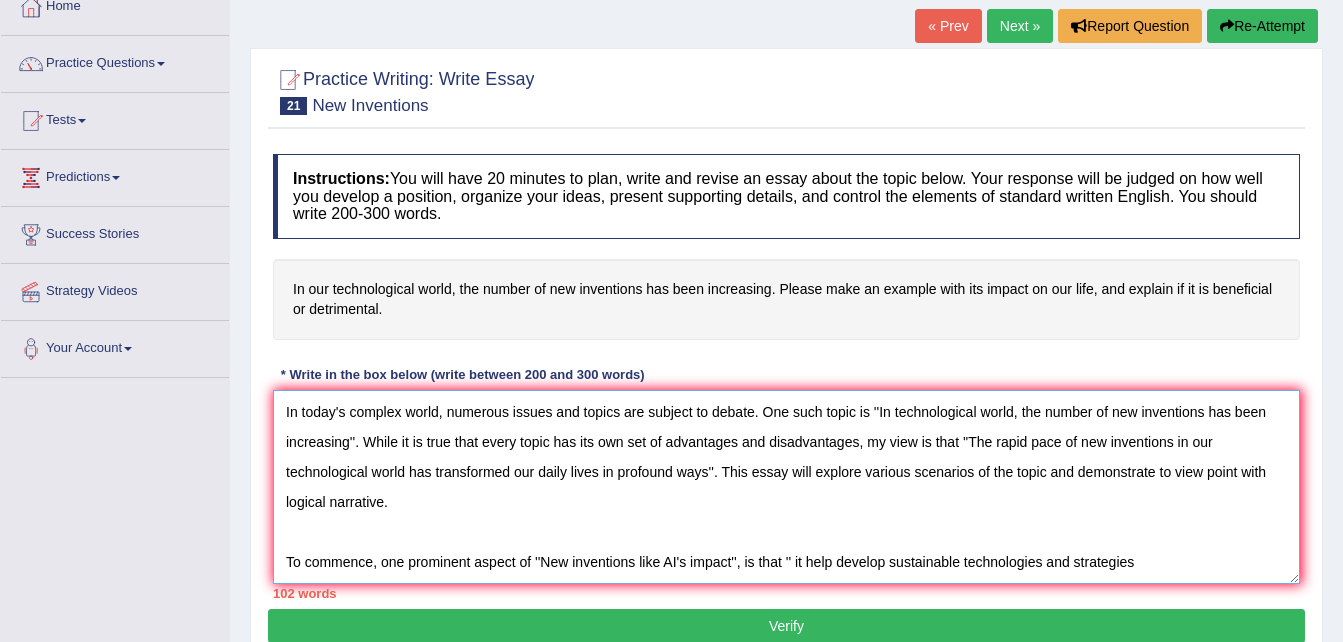 click on "In today's complex world, numerous issues and topics are subject to debate. One such topic is ''In technological world, the number of new inventions has been increasing''. While it is true that every topic has its own set of advantages and disadvantages, my view is that ''The rapid pace of new inventions in our technological world has transformed our daily lives in profound ways''. This essay will explore various scenarios of the topic and demonstrate to view point with logical narrative.
To commence, one prominent aspect of ''New inventions like AI's impact'', is that '' it help develop sustainable technologies and strategies" at bounding box center (786, 487) 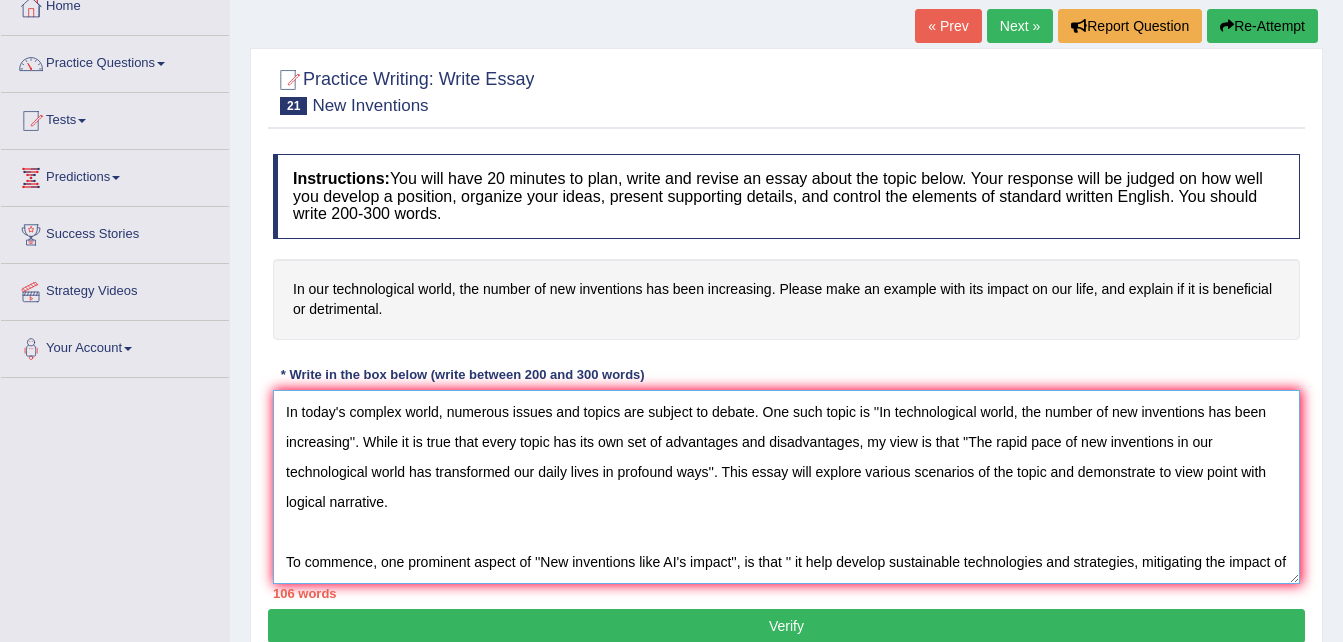 scroll, scrollTop: 17, scrollLeft: 0, axis: vertical 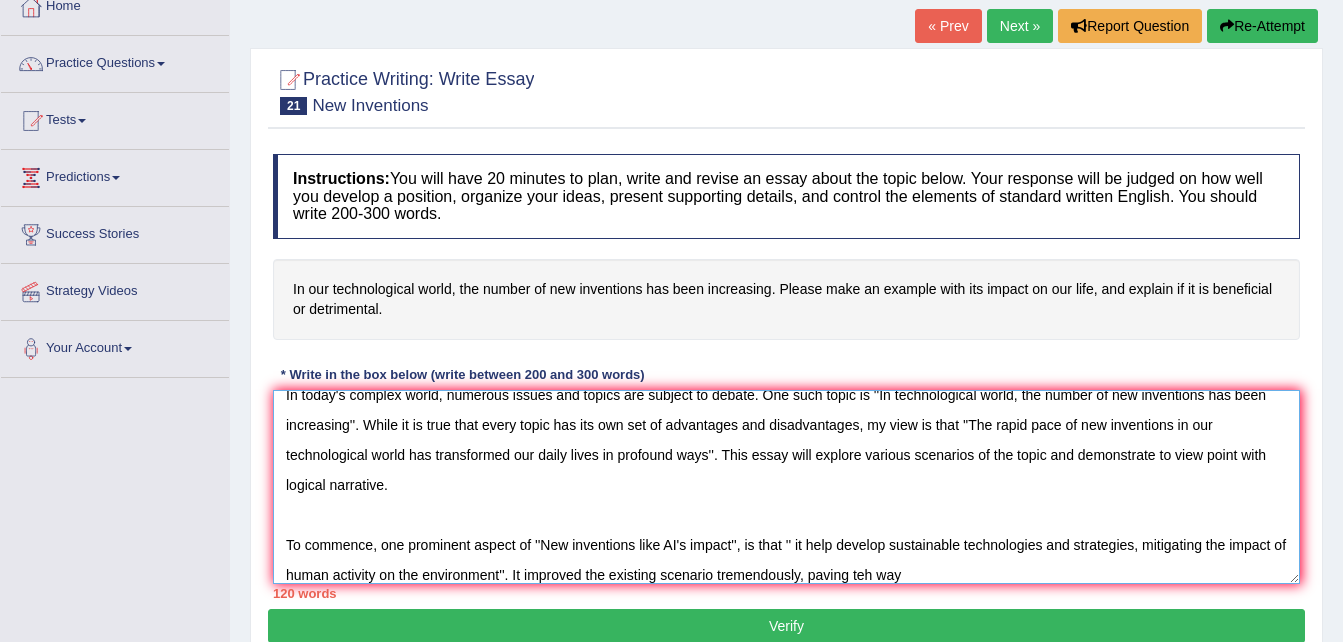 click on "In today's complex world, numerous issues and topics are subject to debate. One such topic is ''In technological world, the number of new inventions has been increasing''. While it is true that every topic has its own set of advantages and disadvantages, my view is that ''The rapid pace of new inventions in our technological world has transformed our daily lives in profound ways''. This essay will explore various scenarios of the topic and demonstrate to view point with logical narrative.
To commence, one prominent aspect of ''New inventions like AI's impact'', is that '' it help develop sustainable technologies and strategies, mitigating the impact of human activity on the environment''. It improved the existing scenario tremendously, paving teh way" at bounding box center [786, 487] 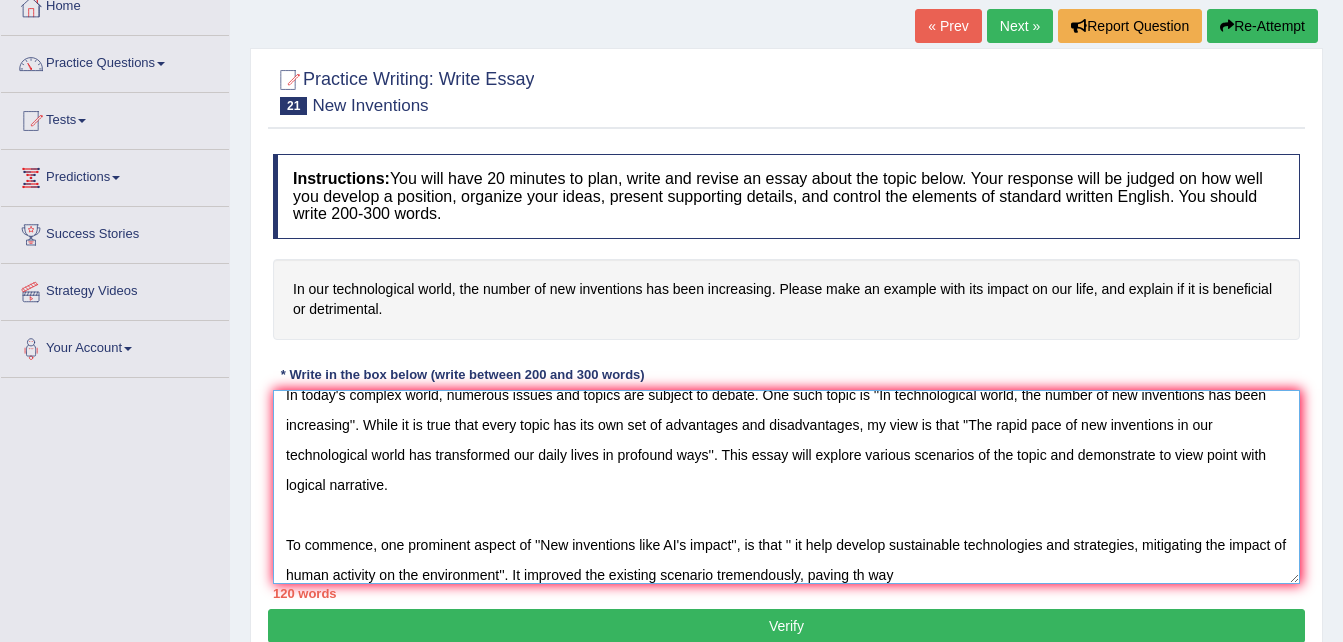 click on "In today's complex world, numerous issues and topics are subject to debate. One such topic is ''In technological world, the number of new inventions has been increasing''. While it is true that every topic has its own set of advantages and disadvantages, my view is that ''The rapid pace of new inventions in our technological world has transformed our daily lives in profound ways''. This essay will explore various scenarios of the topic and demonstrate to view point with logical narrative.
To commence, one prominent aspect of ''New inventions like AI's impact'', is that '' it help develop sustainable technologies and strategies, mitigating the impact of human activity on the environment''. It improved the existing scenario tremendously, paving th way" at bounding box center [786, 487] 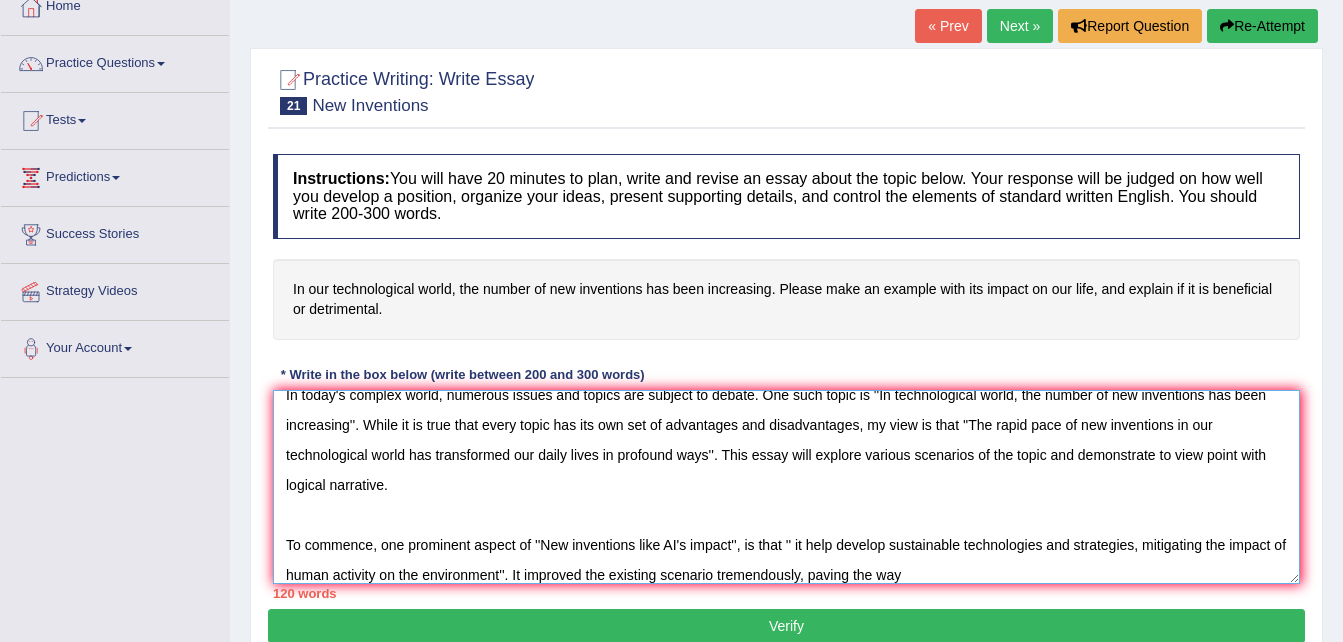 click on "In today's complex world, numerous issues and topics are subject to debate. One such topic is ''In technological world, the number of new inventions has been increasing''. While it is true that every topic has its own set of advantages and disadvantages, my view is that ''The rapid pace of new inventions in our technological world has transformed our daily lives in profound ways''. This essay will explore various scenarios of the topic and demonstrate to view point with logical narrative.
To commence, one prominent aspect of ''New inventions like AI's impact'', is that '' it help develop sustainable technologies and strategies, mitigating the impact of human activity on the environment''. It improved the existing scenario tremendously, paving the way" at bounding box center [786, 487] 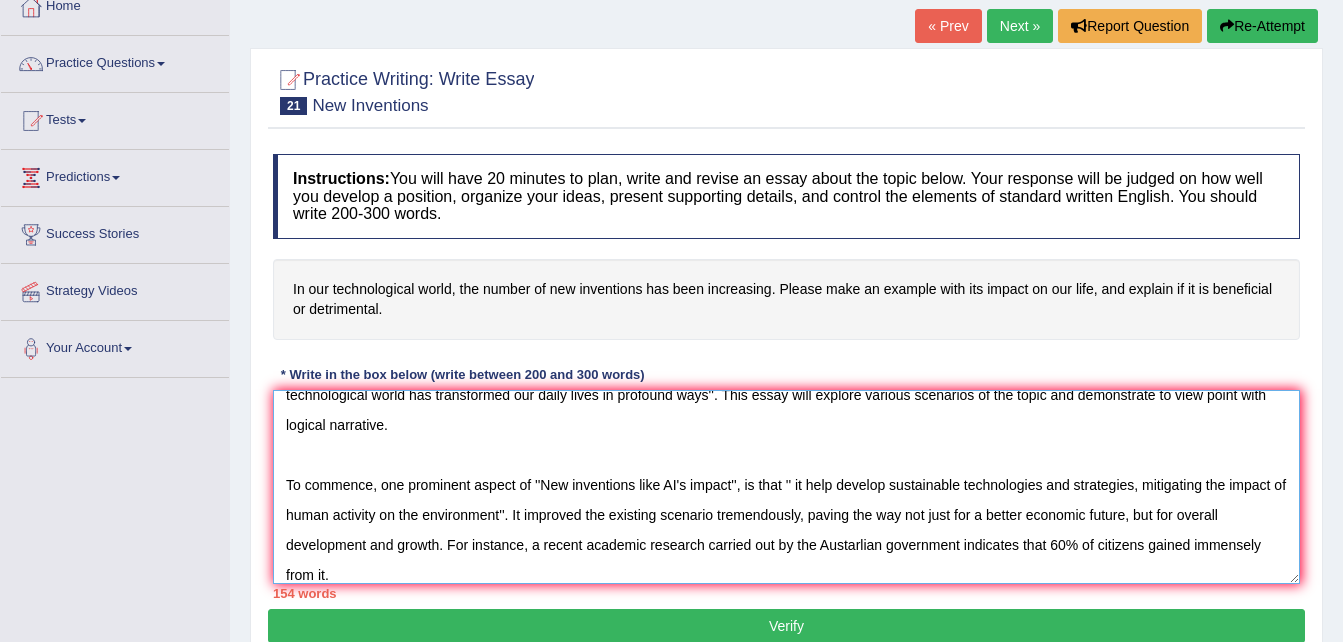 scroll, scrollTop: 107, scrollLeft: 0, axis: vertical 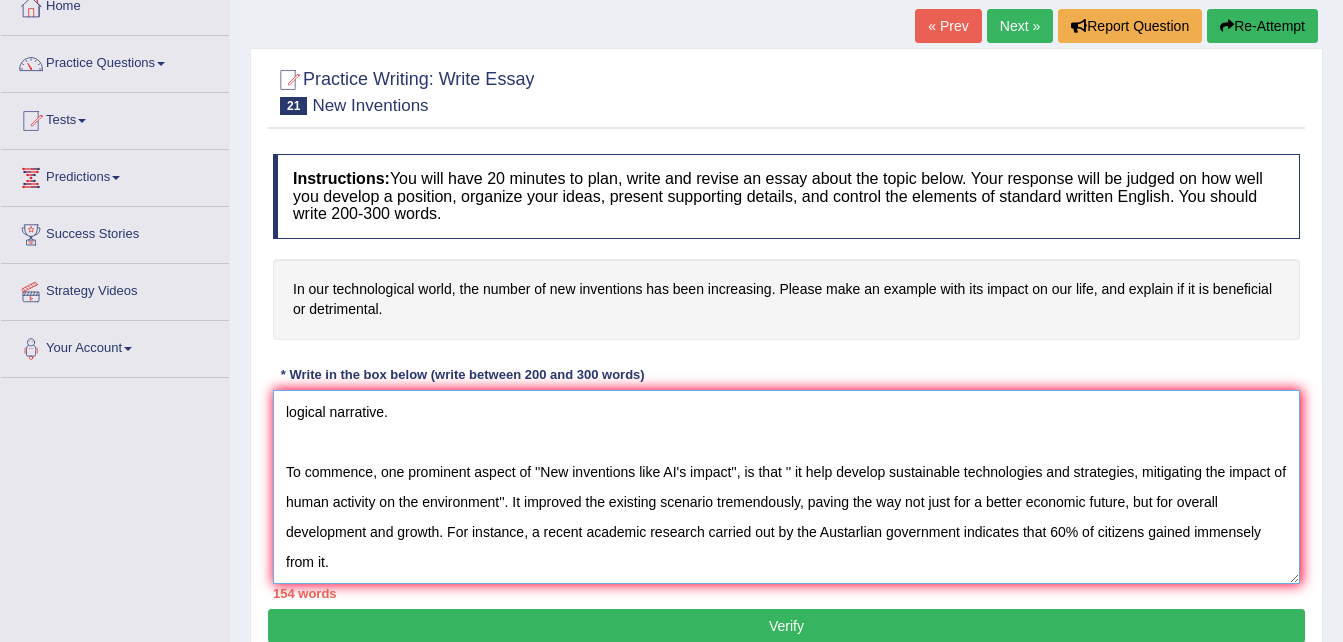 click on "In today's complex world, numerous issues and topics are subject to debate. One such topic is ''In technological world, the number of new inventions has been increasing''. While it is true that every topic has its own set of advantages and disadvantages, my view is that ''The rapid pace of new inventions in our technological world has transformed our daily lives in profound ways''. This essay will explore various scenarios of the topic and demonstrate to view point with logical narrative.
To commence, one prominent aspect of ''New inventions like AI's impact'', is that '' it help develop sustainable technologies and strategies, mitigating the impact of human activity on the environment''. It improved the existing scenario tremendously, paving the way not just for a better economic future, but for overall development and growth. For instance, a recent academic research carried out by the Austarlian government indicates that 60% of citizens gained immensely from it." at bounding box center (786, 487) 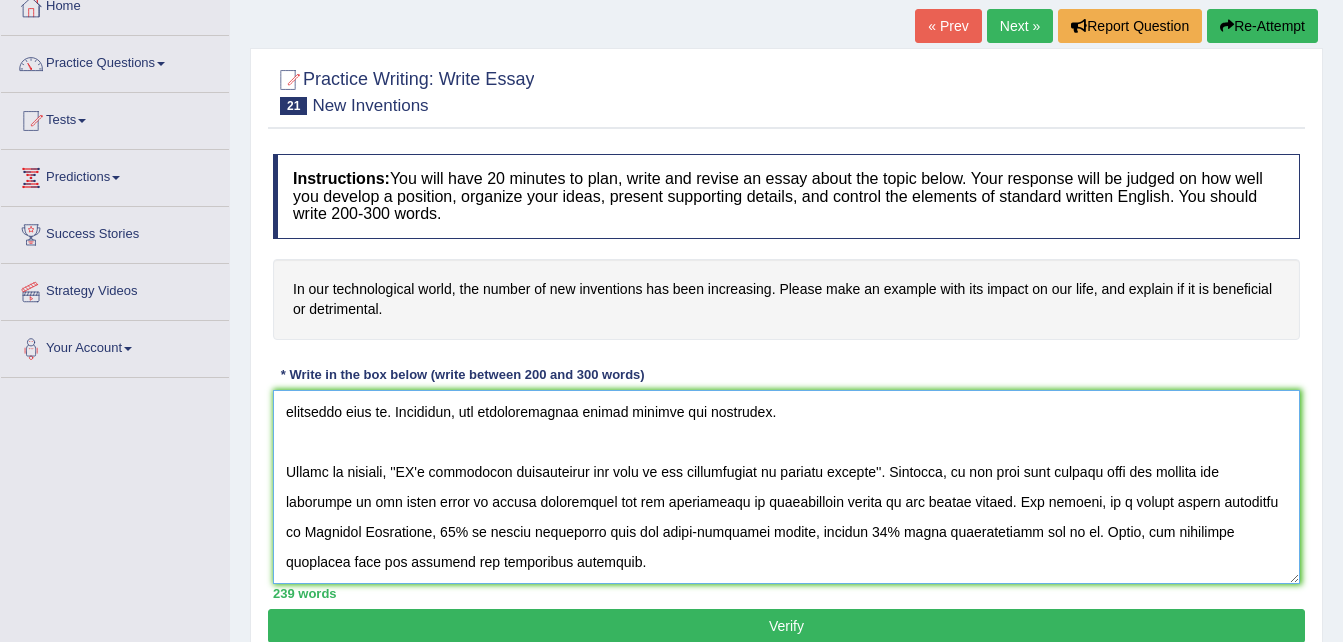scroll, scrollTop: 287, scrollLeft: 0, axis: vertical 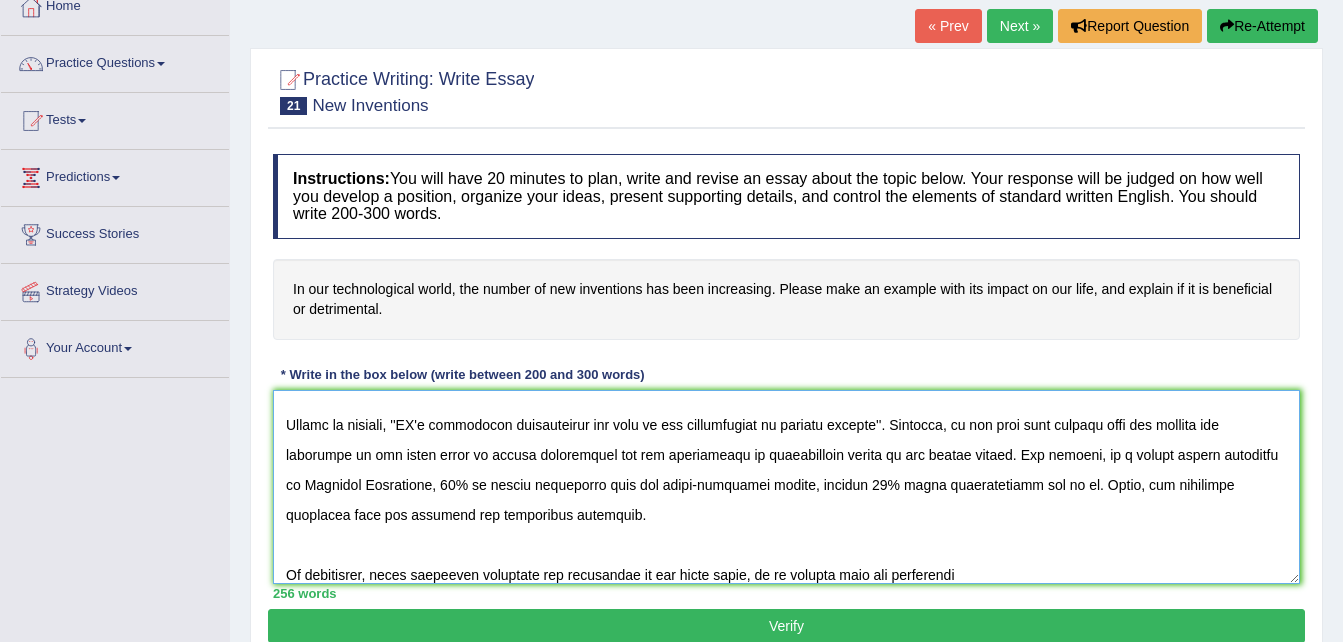 click at bounding box center (786, 487) 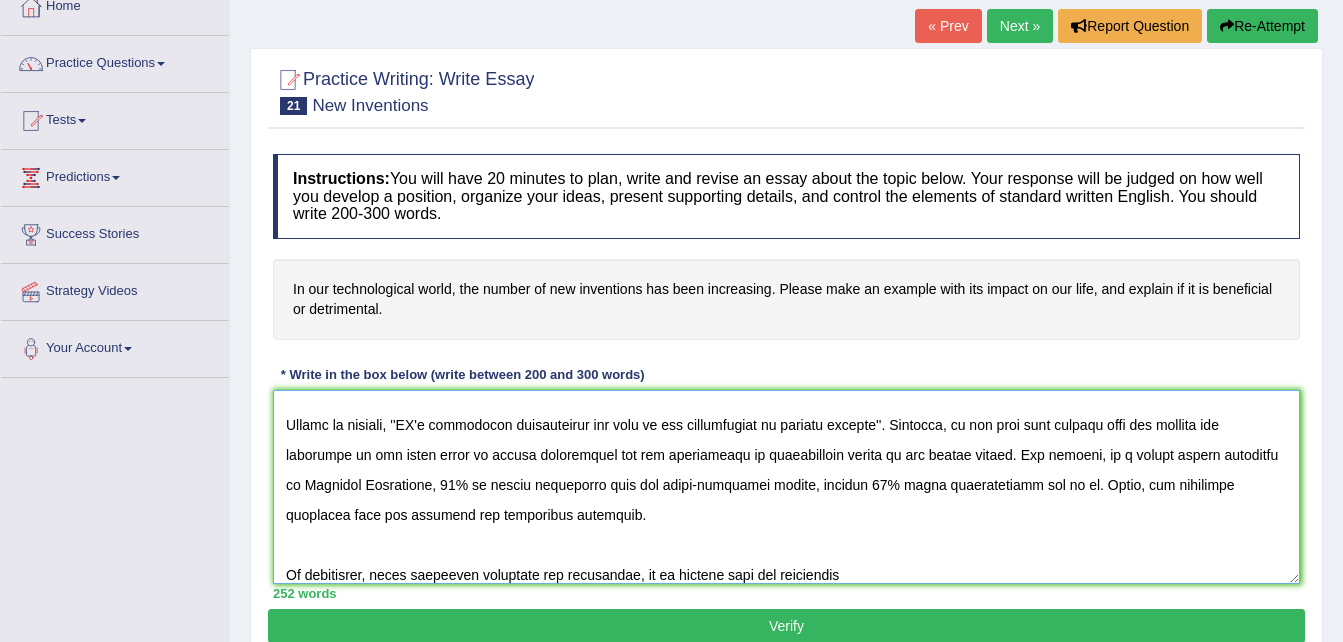 click at bounding box center (786, 487) 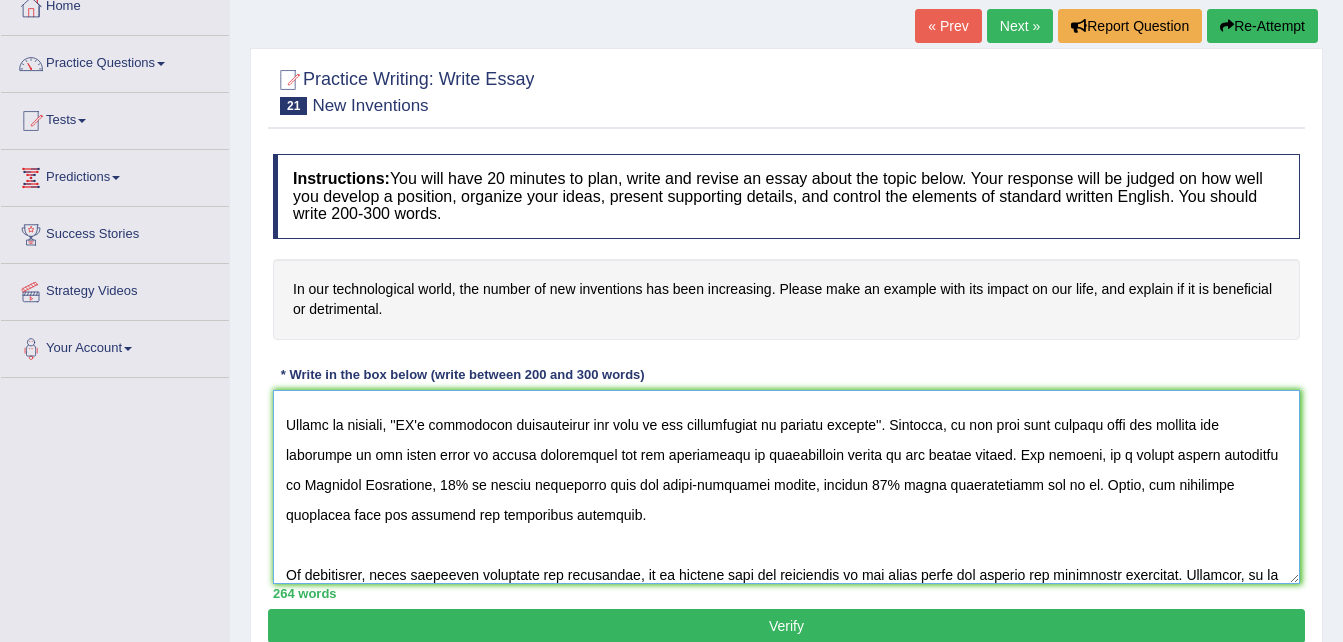 scroll, scrollTop: 317, scrollLeft: 0, axis: vertical 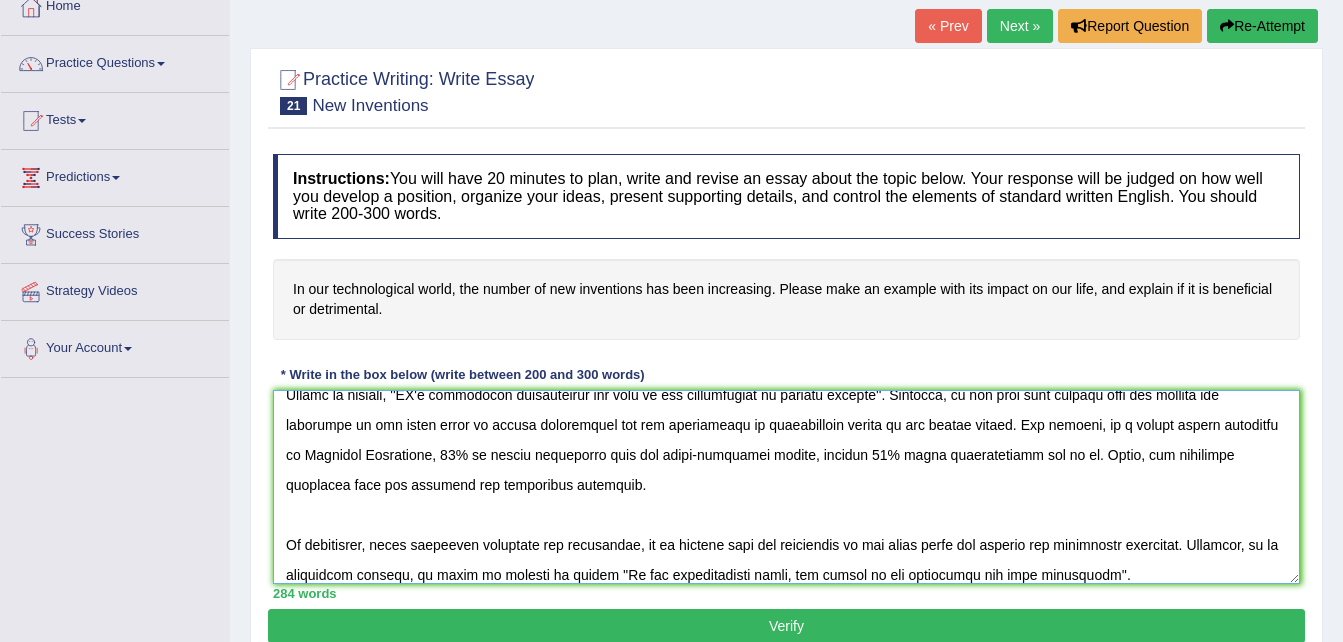 drag, startPoint x: 1167, startPoint y: 574, endPoint x: 1199, endPoint y: 547, distance: 41.868843 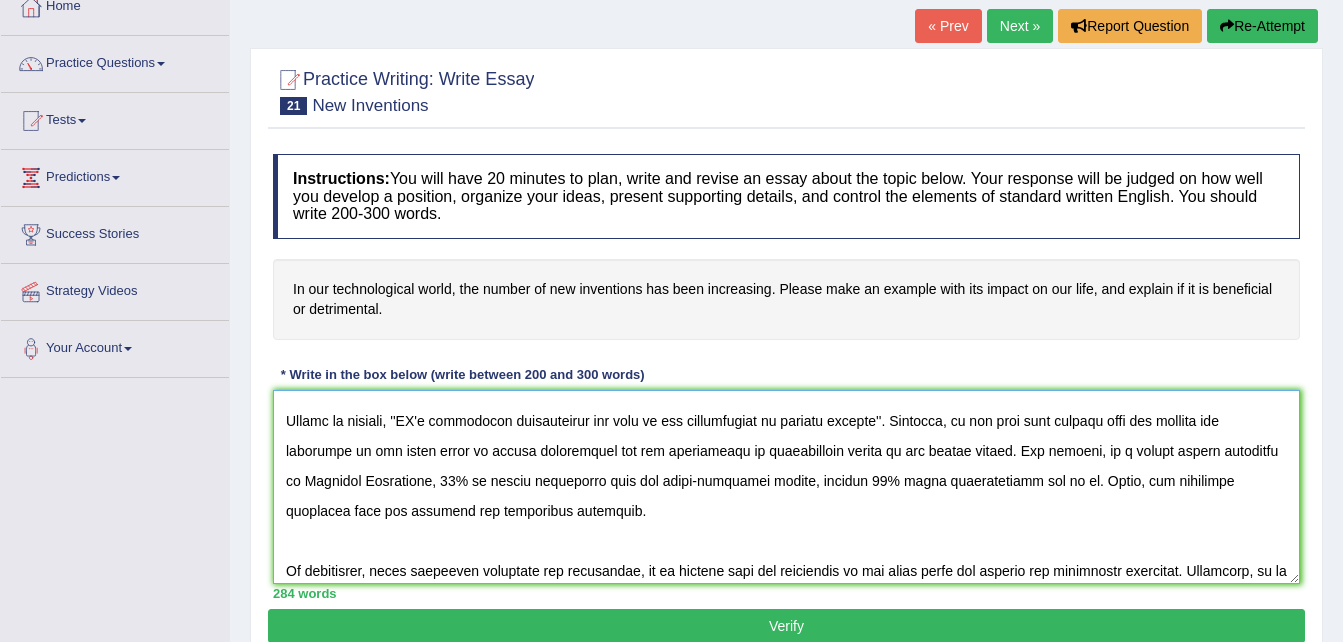 scroll, scrollTop: 277, scrollLeft: 0, axis: vertical 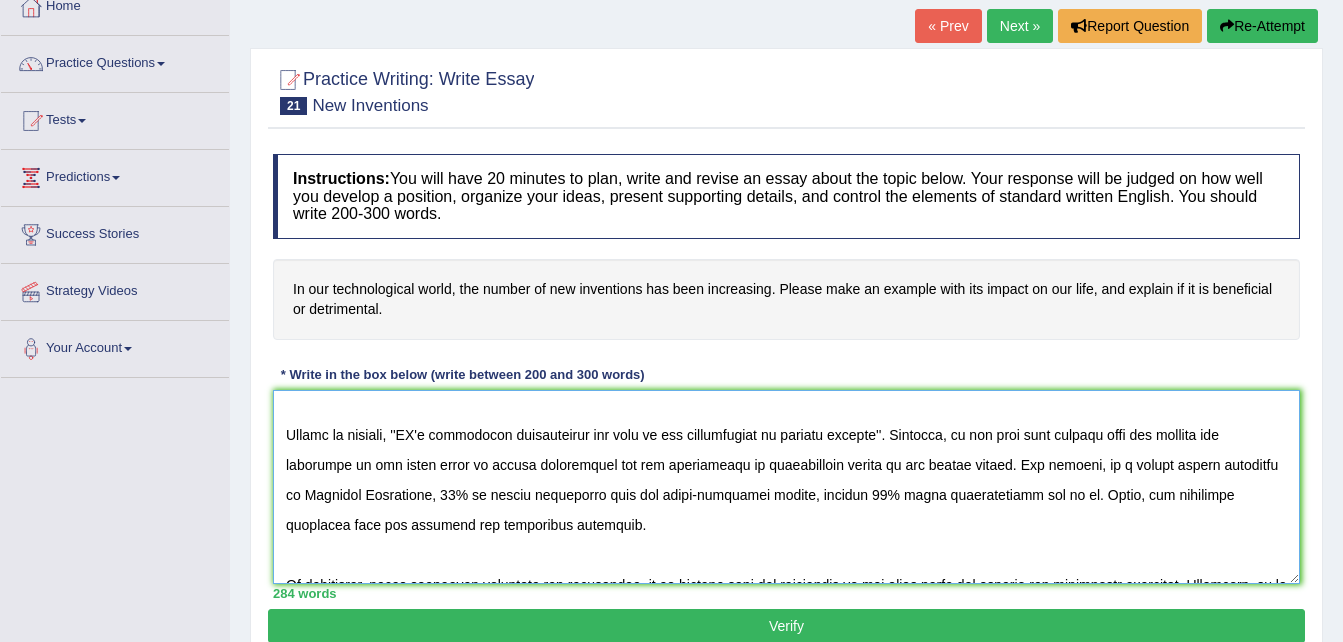 click at bounding box center [786, 487] 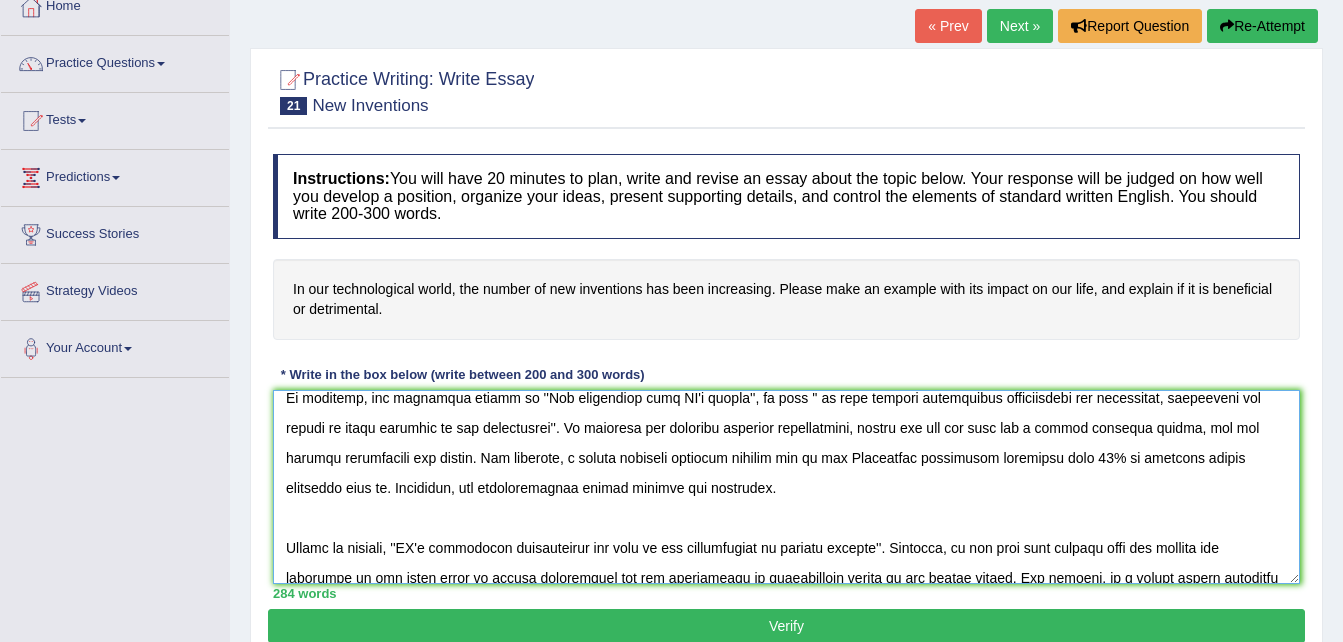 scroll, scrollTop: 157, scrollLeft: 0, axis: vertical 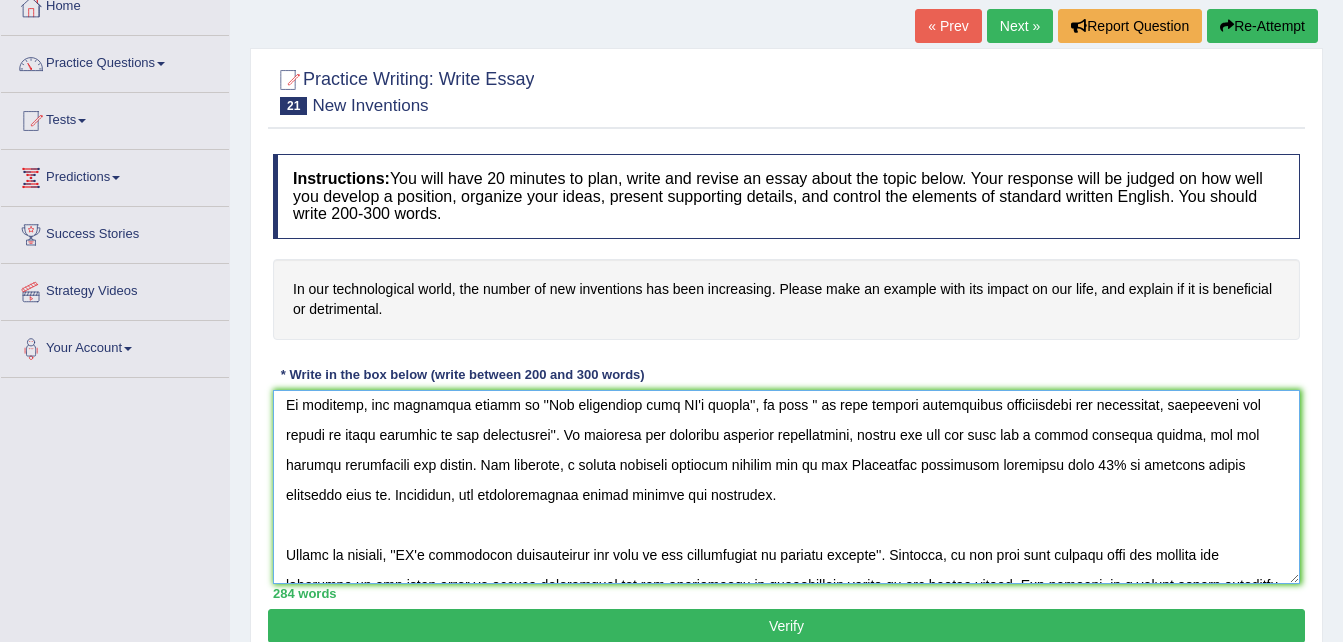 click at bounding box center (786, 487) 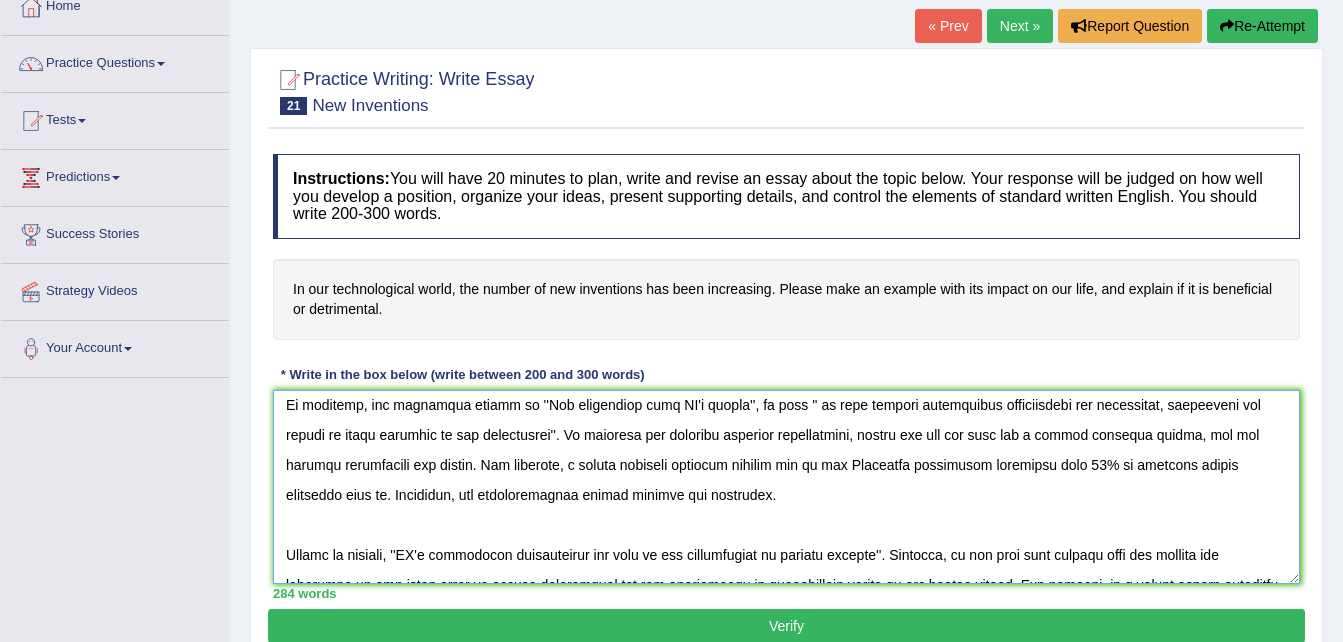 click at bounding box center (786, 487) 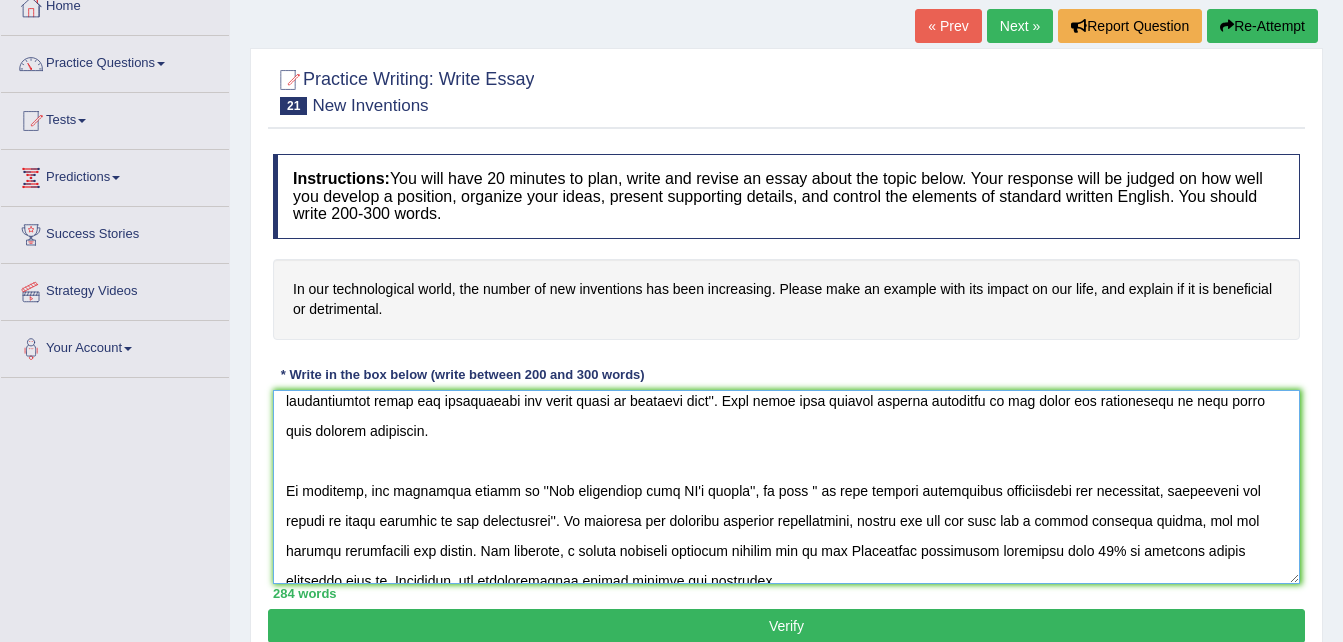 scroll, scrollTop: 37, scrollLeft: 0, axis: vertical 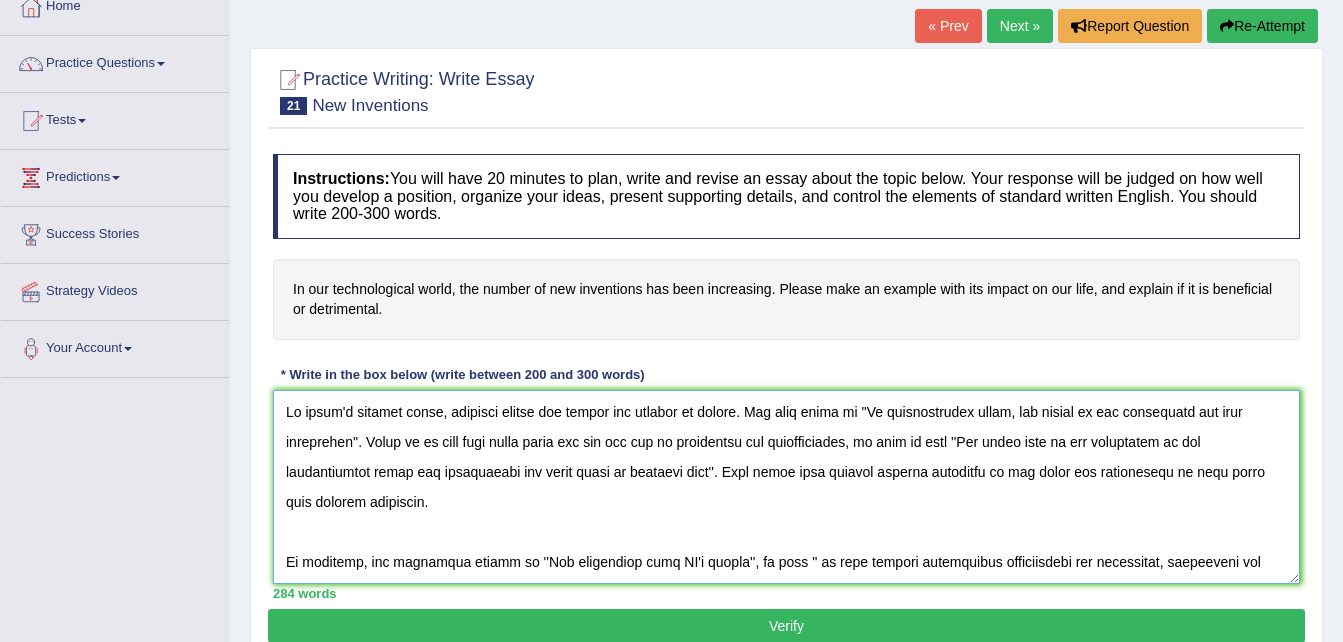 click at bounding box center [786, 487] 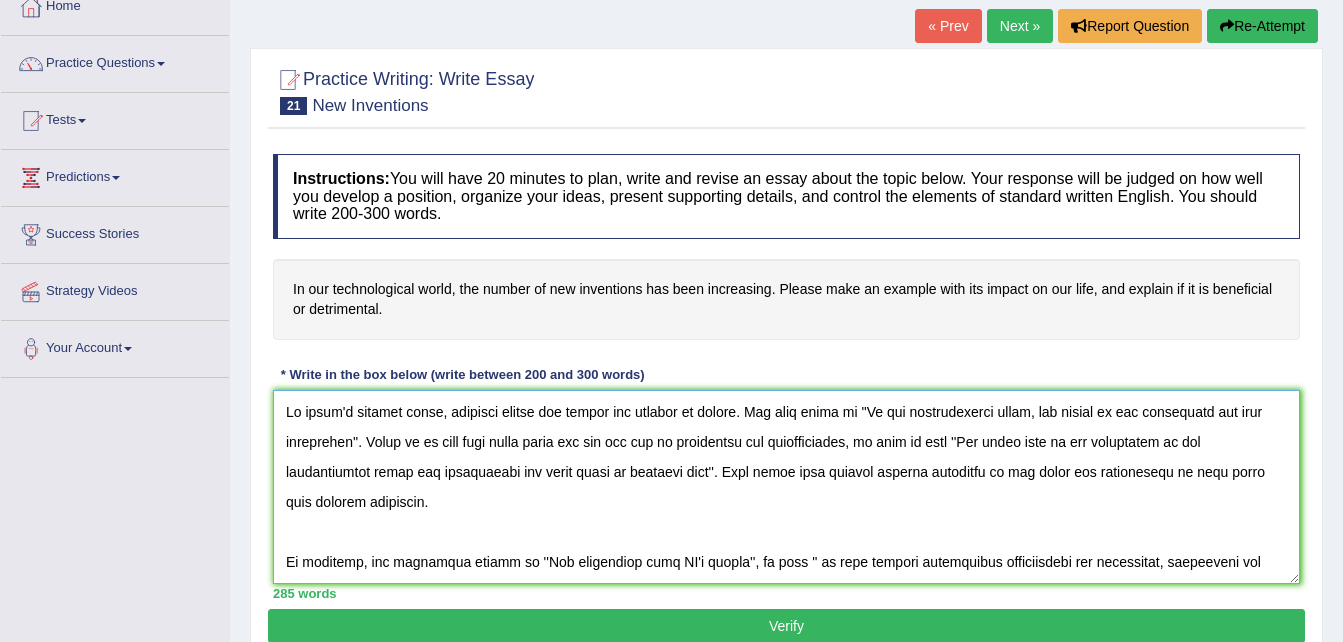 type on "In today's complex world, numerous issues and topics are subject to debate. One such topic is ''In our technological world, the number of new inventions has been increasing''. While it is true that every topic has its own set of advantages and disadvantages, my view is that ''The rapid pace of new inventions in our technological world has transformed our daily lives in profound ways''. This essay will explore various scenarios of the topic and demonstrate to view point with logical narrative.
To commence, one prominent aspect of ''New inventions like AI's impact'', is that '' it help develop sustainable technologies and strategies, mitigating the impact of human activity on the environment''. It improved the existing scenario tremendously, paving the way not just for a better economic future, but for overall development and growth. For instance, a recent academic research carried out by the Australian government indicates that 60% of citizens gained immensely from it. Therefore, the aforementioned points ..." 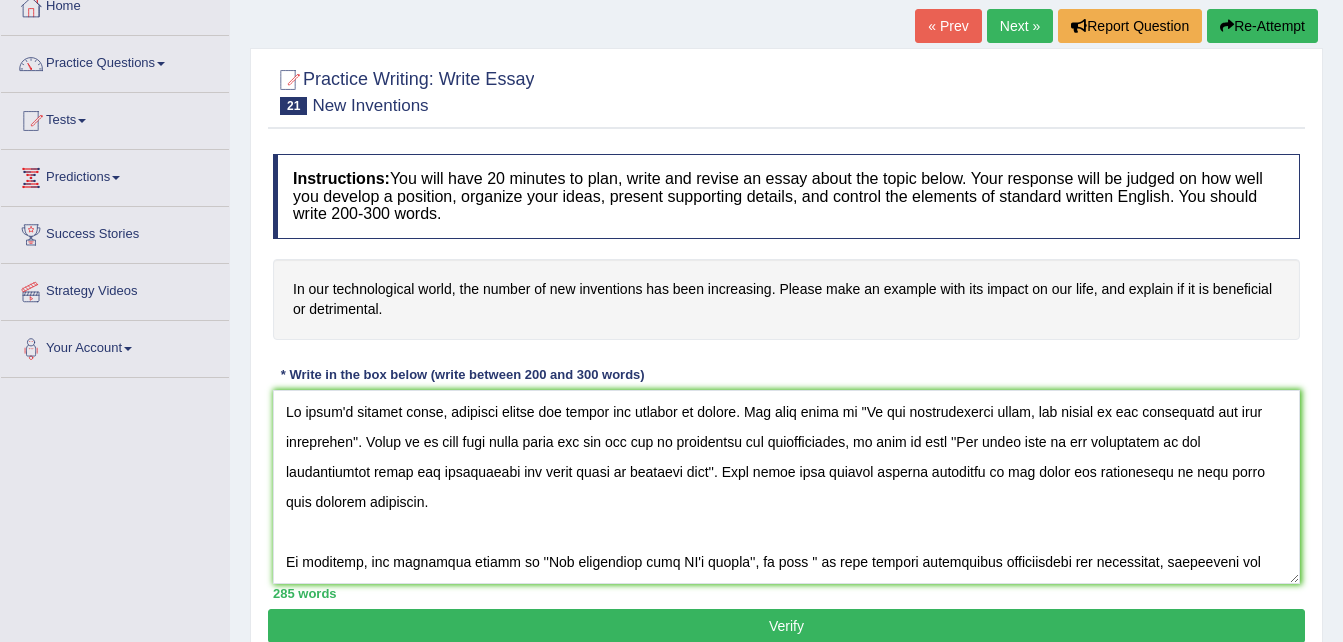 click on "Verify" at bounding box center [786, 626] 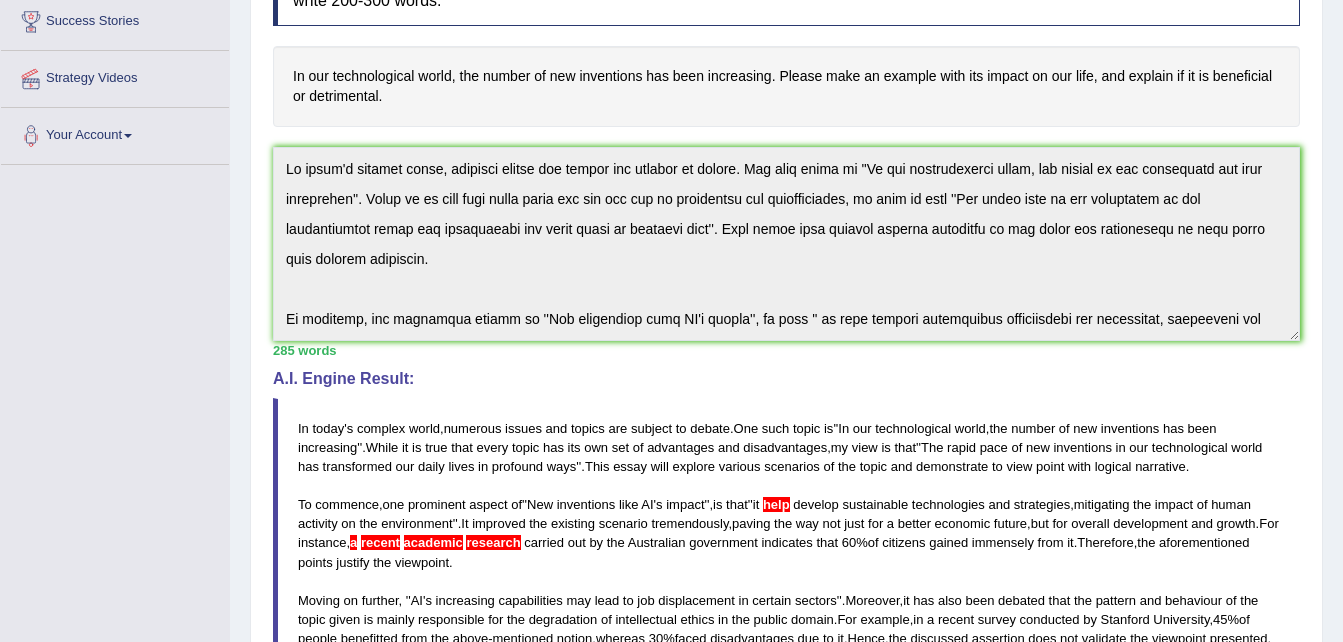 scroll, scrollTop: 480, scrollLeft: 0, axis: vertical 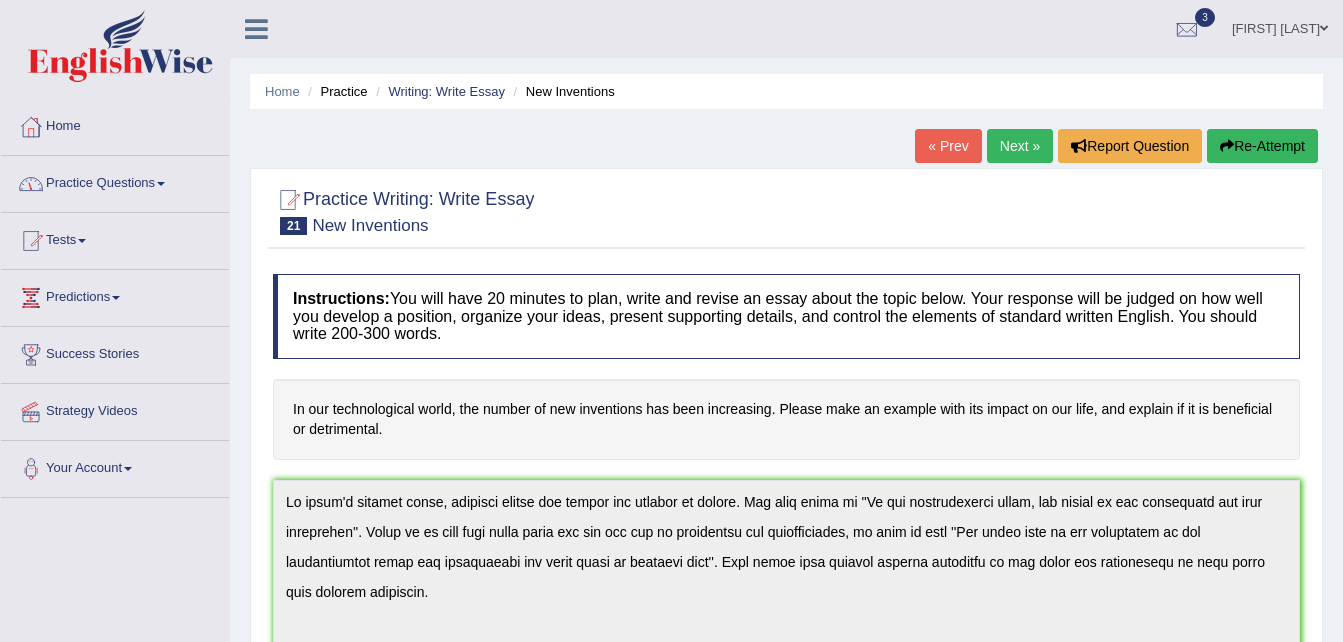 click on "Practice Questions" at bounding box center (115, 181) 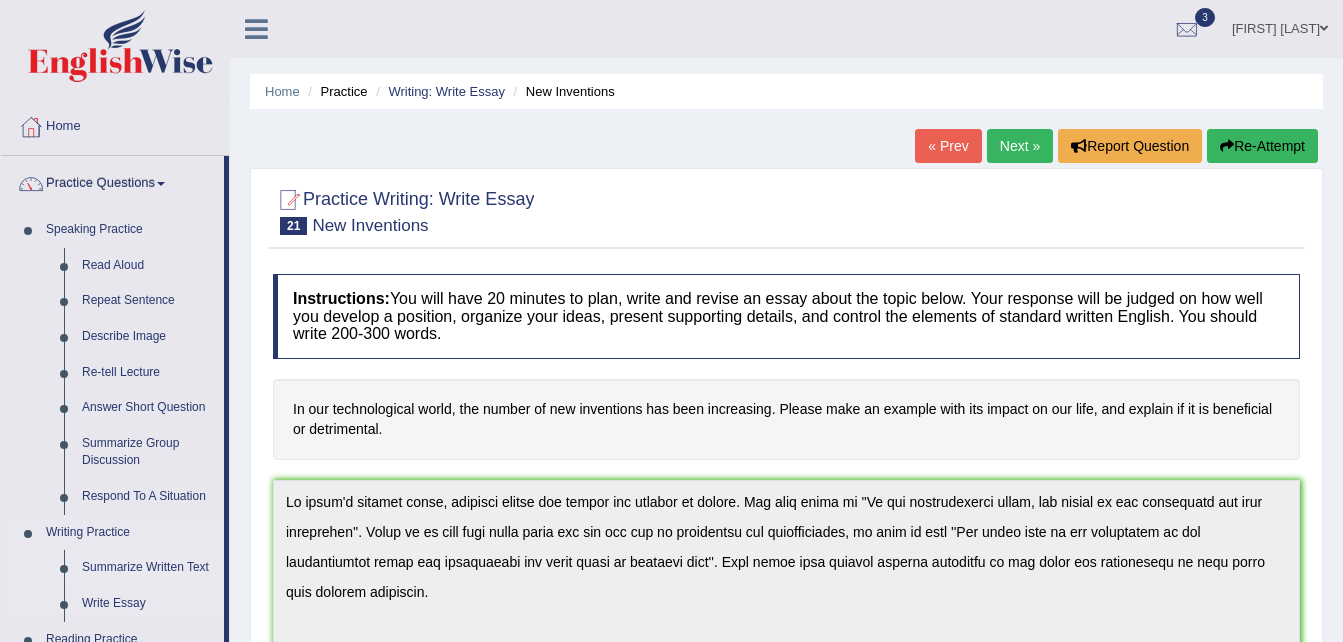 click on "Summarize Written Text" at bounding box center [148, 568] 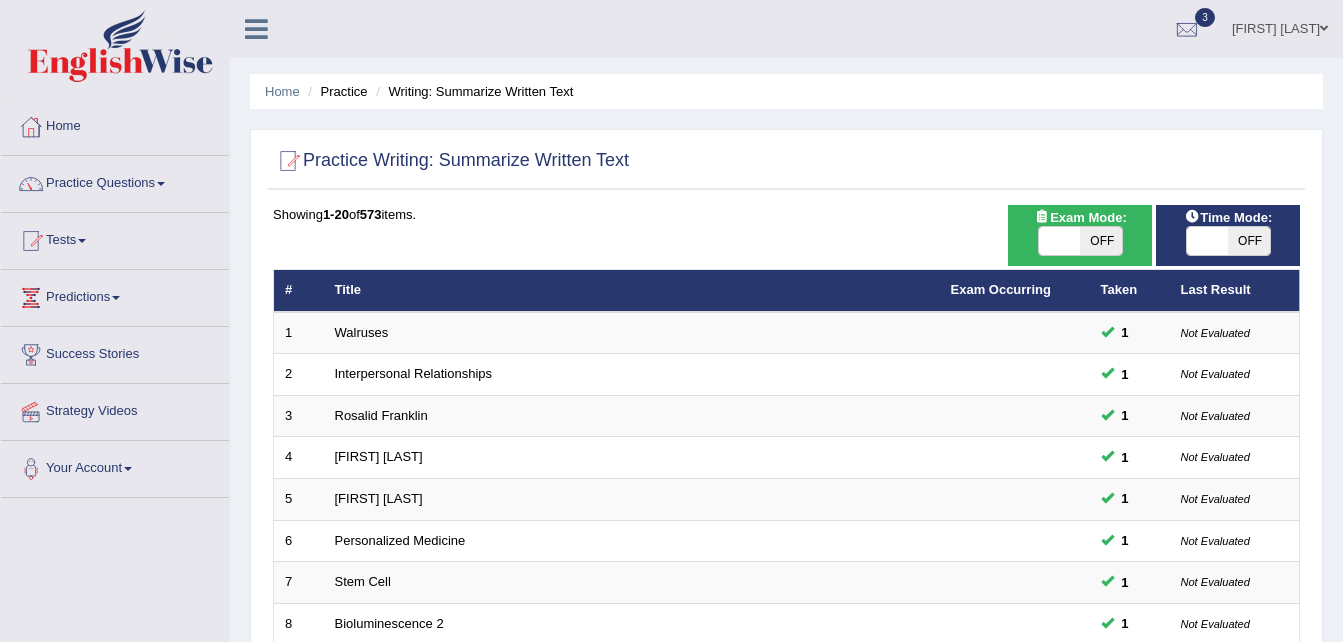 scroll, scrollTop: 0, scrollLeft: 0, axis: both 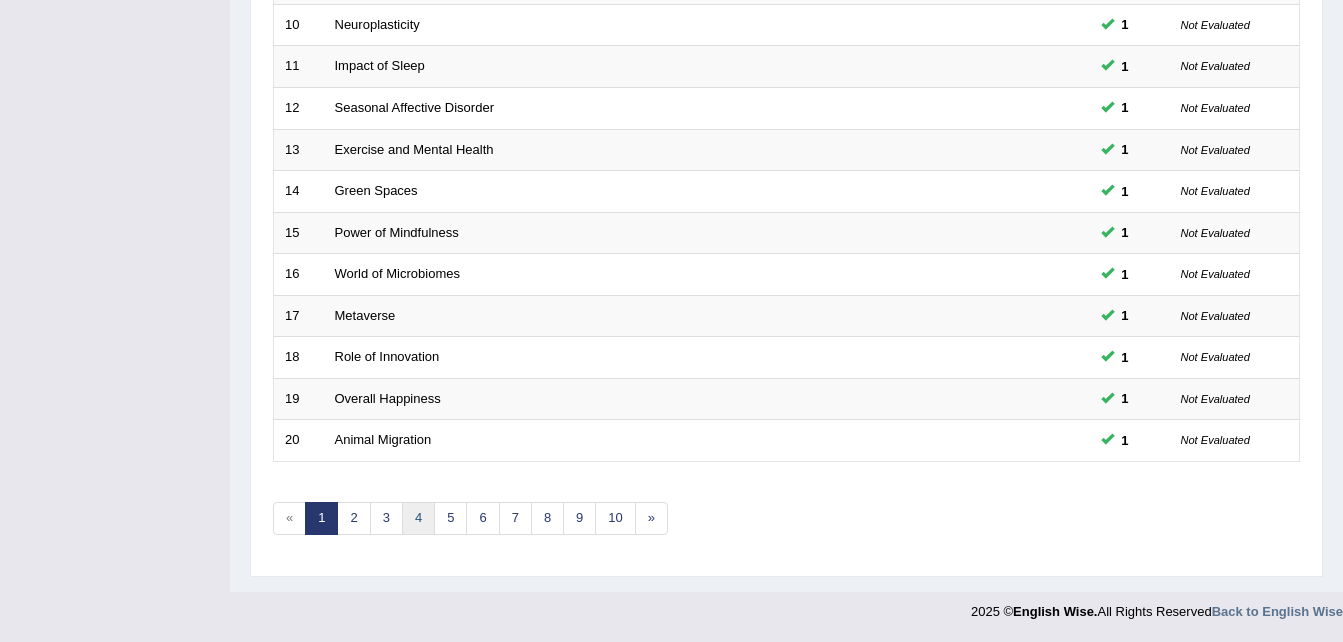 click on "4" at bounding box center (418, 518) 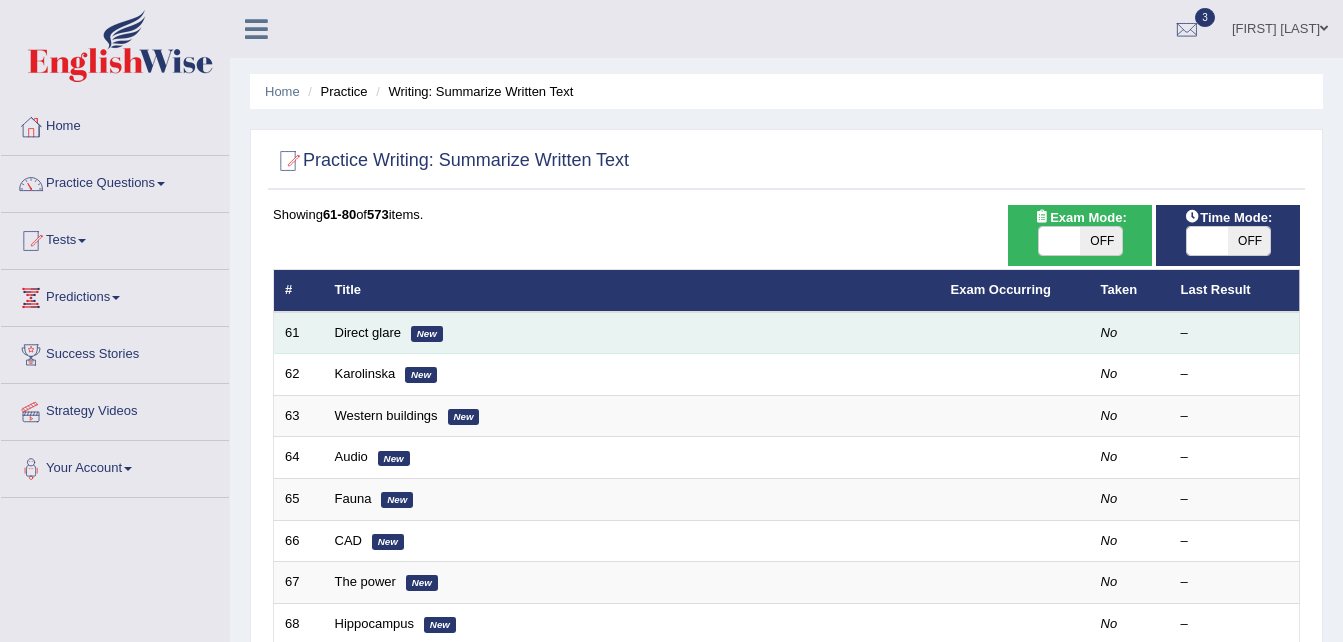 scroll, scrollTop: 0, scrollLeft: 0, axis: both 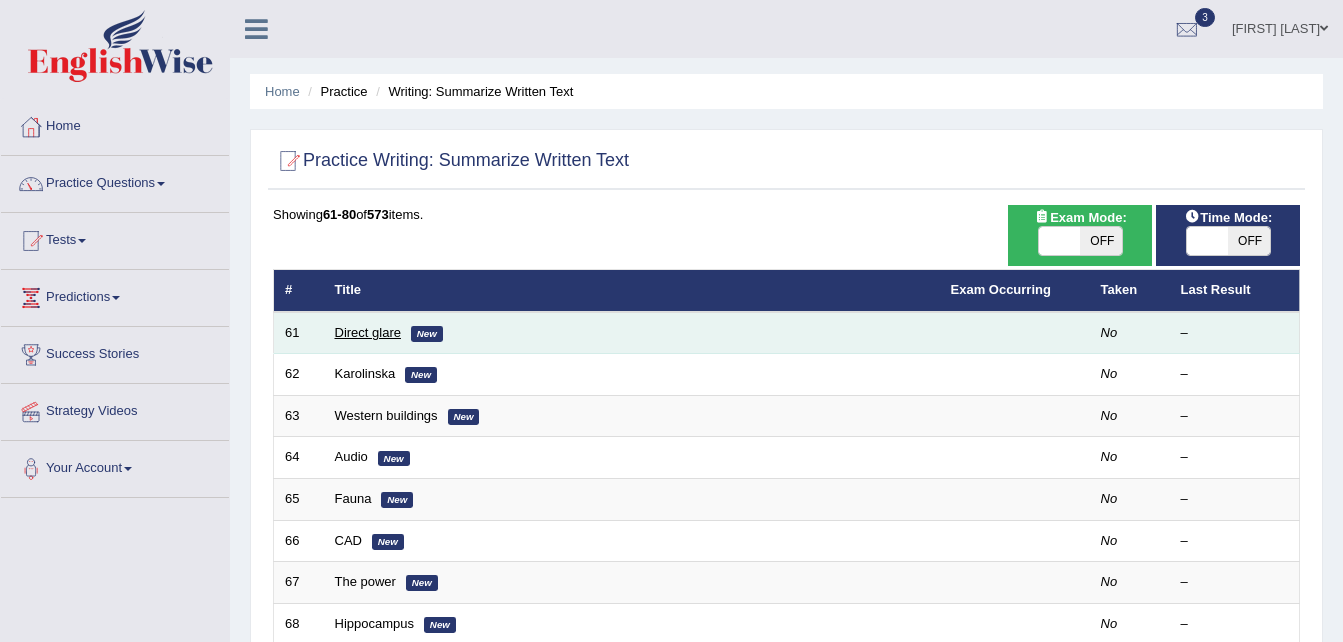 click on "Direct glare" at bounding box center [368, 332] 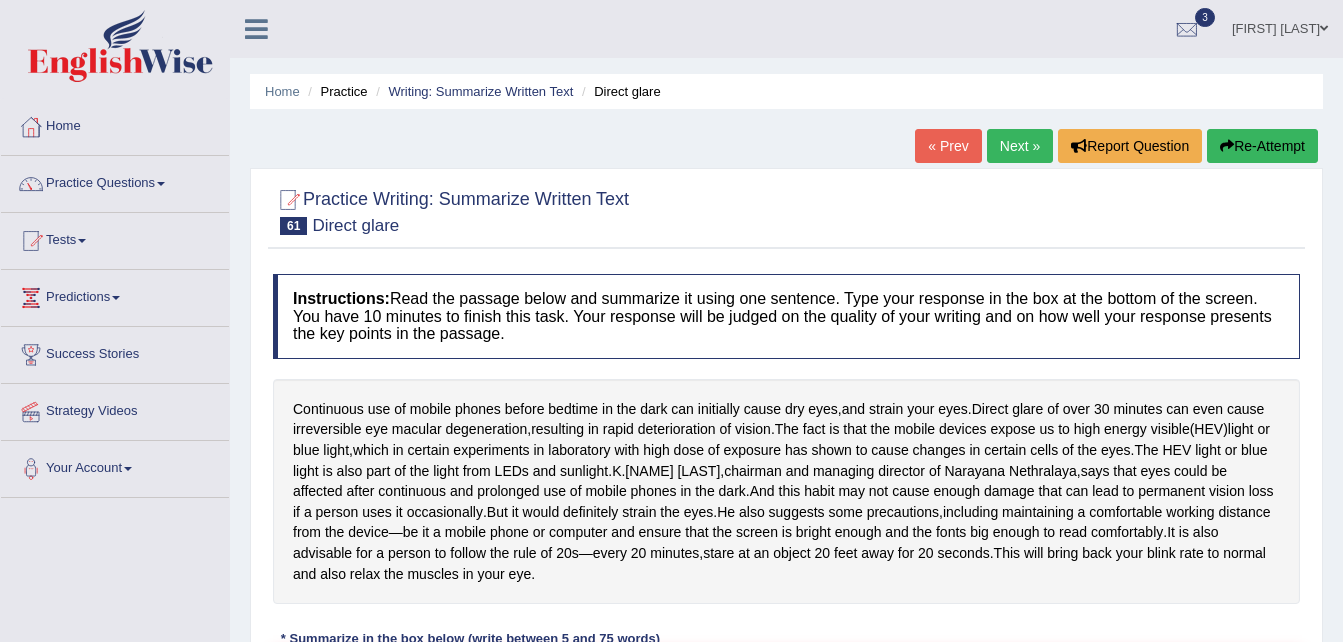 scroll, scrollTop: 0, scrollLeft: 0, axis: both 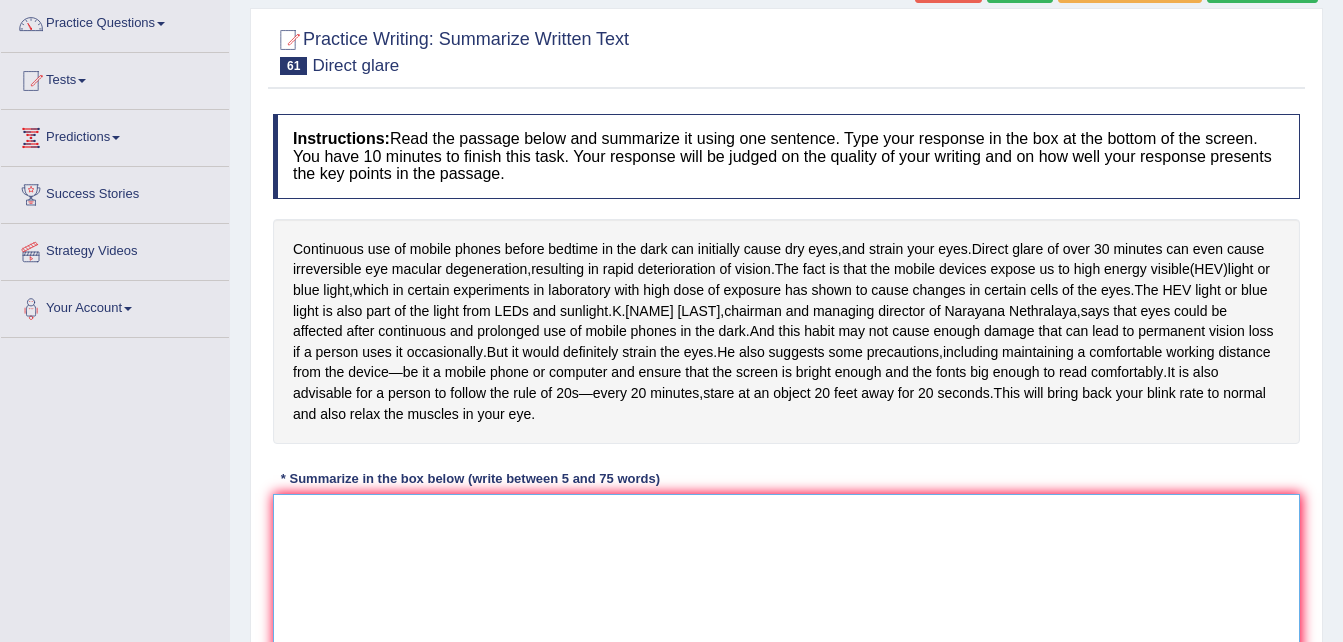 click at bounding box center (786, 591) 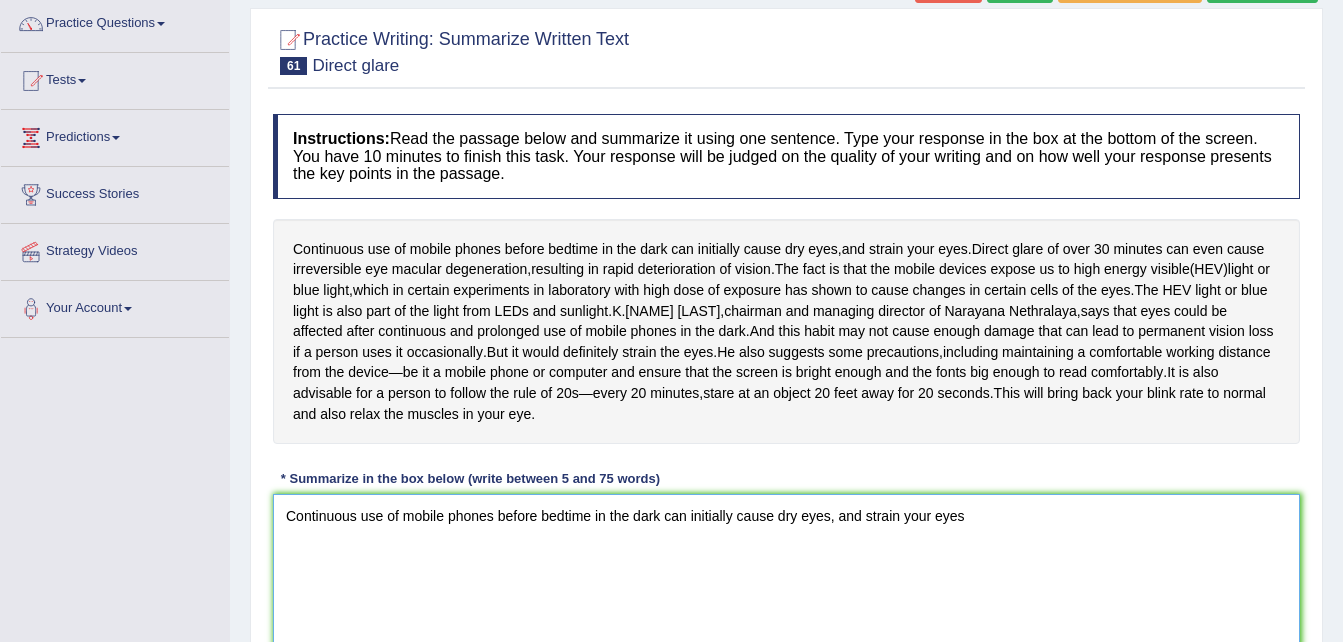 click on "Continuous use of mobile phones before bedtime in the dark can initially cause dry eyes, and strain your eyes" at bounding box center (786, 591) 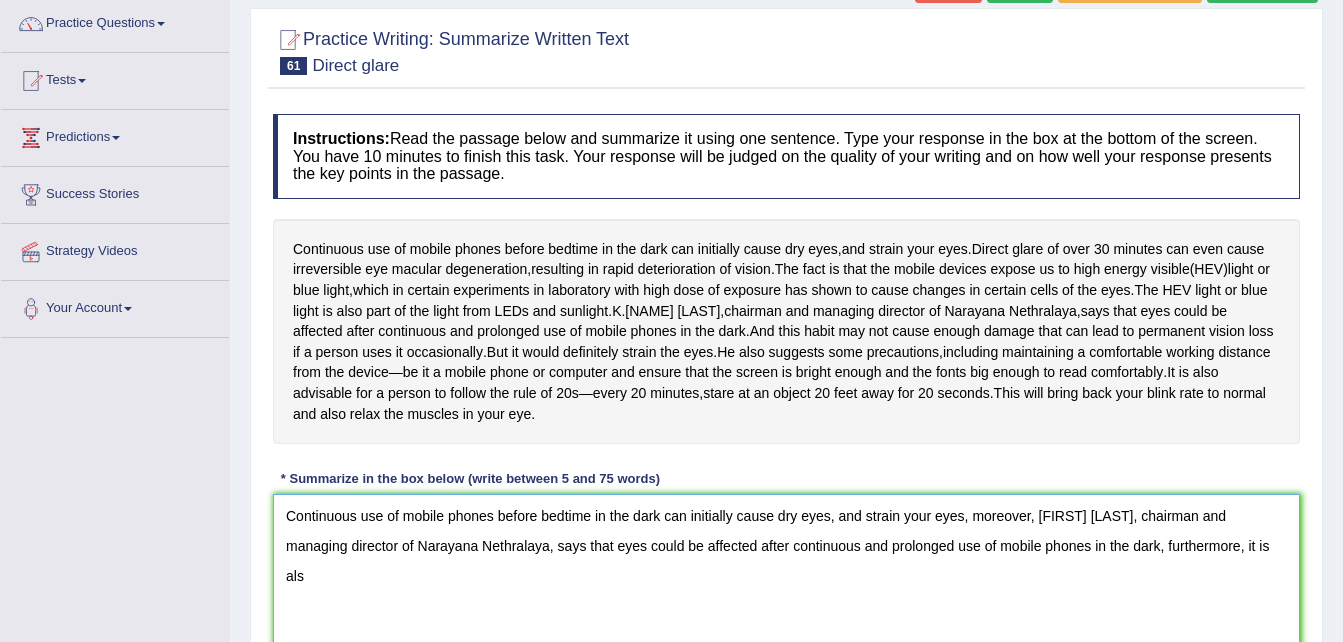 scroll, scrollTop: 164, scrollLeft: 0, axis: vertical 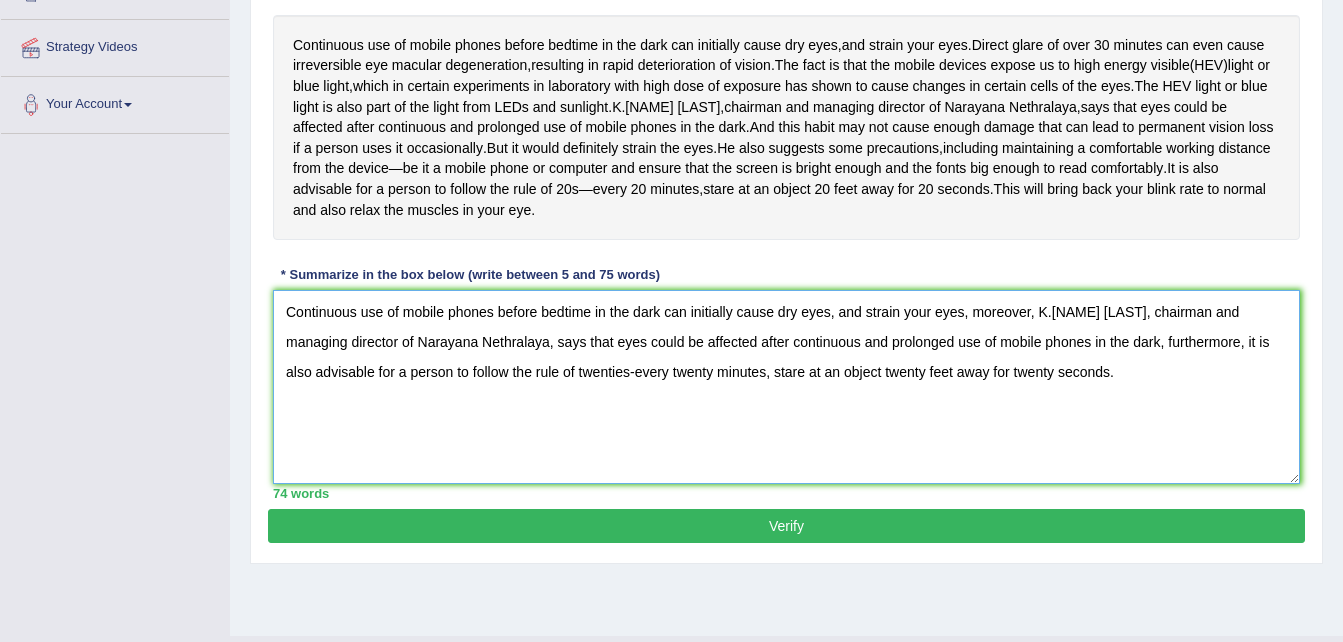 click on "Continuous use of mobile phones before bedtime in the dark can initially cause dry eyes, and strain your eyes, moreover, K.[NAME] [LAST], chairman and managing director of Narayana Nethralaya, says that eyes could be affected after continuous and prolonged use of mobile phones in the dark, furthermore, it is also advisable for a person to follow the rule of twenties-every twenty minutes, stare at an object twenty feet away for twenty seconds." at bounding box center (786, 387) 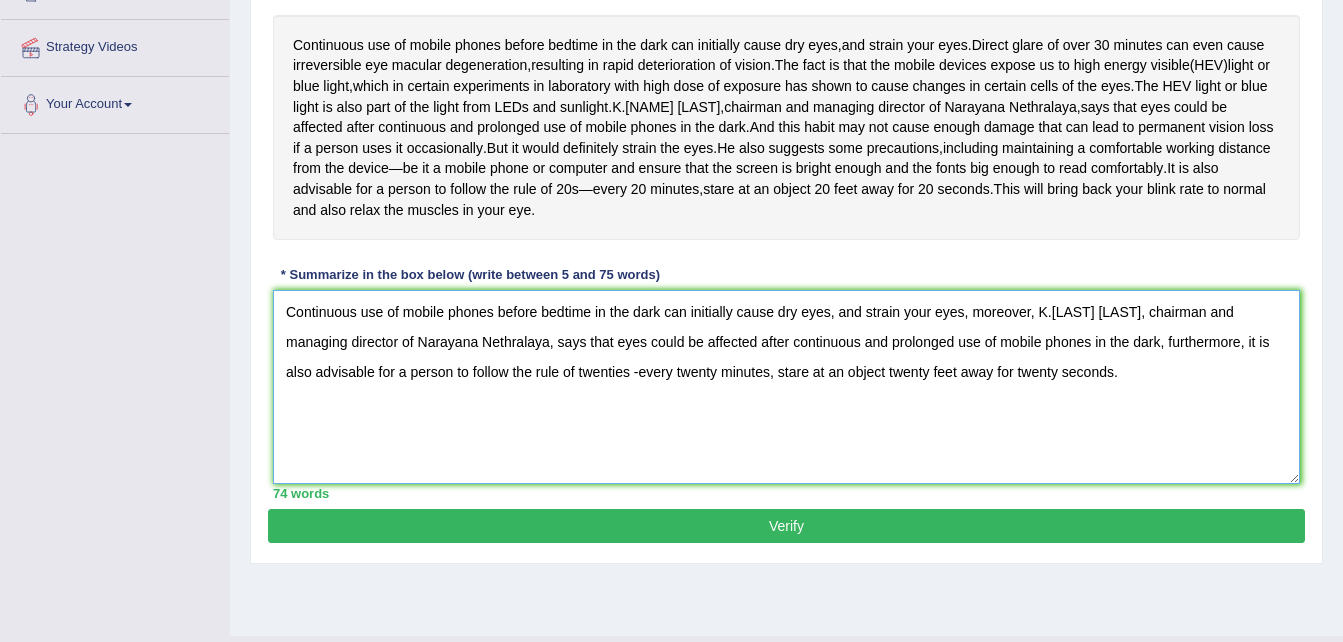 click on "Continuous use of mobile phones before bedtime in the dark can initially cause dry eyes, and strain your eyes, moreover, K.[LAST] [LAST], chairman and managing director of Narayana Nethralaya, says that eyes could be affected after continuous and prolonged use of mobile phones in the dark, furthermore, it is also advisable for a person to follow the rule of twenties -every twenty minutes, stare at an object twenty feet away for twenty seconds." at bounding box center [786, 387] 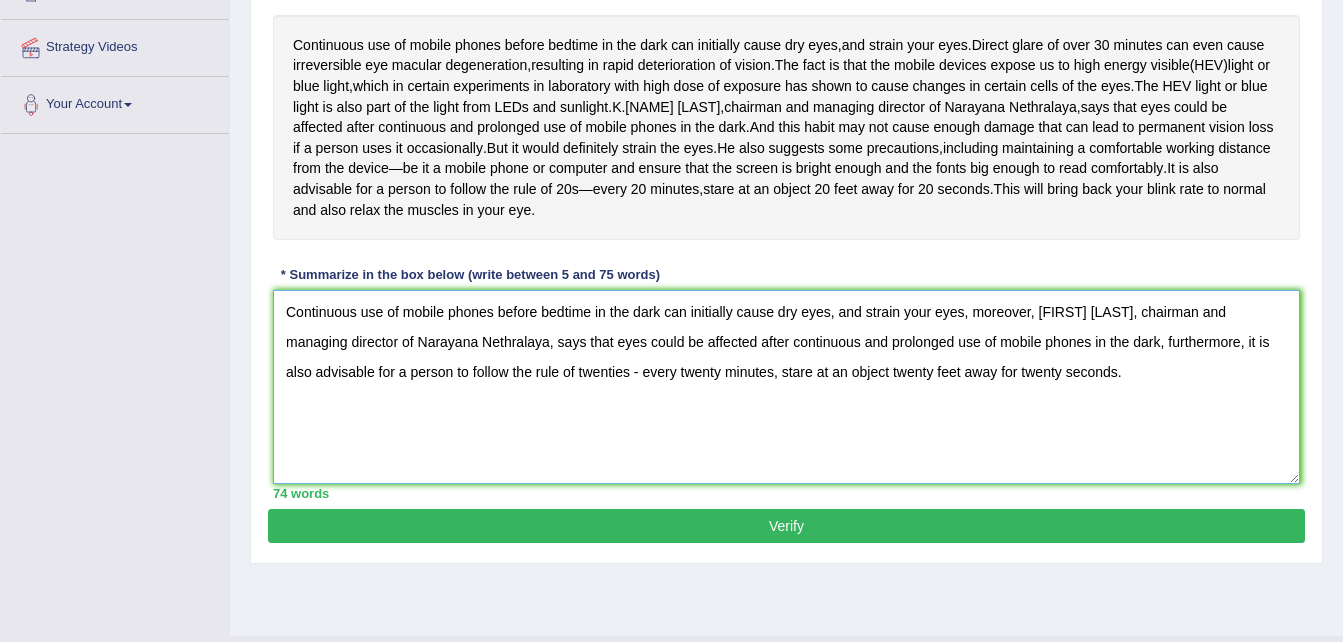 type on "Continuous use of mobile phones before bedtime in the dark can initially cause dry eyes, and strain your eyes, moreover, [FIRST] [LAST], chairman and managing director of Narayana Nethralaya, says that eyes could be affected after continuous and prolonged use of mobile phones in the dark, furthermore, it is also advisable for a person to follow the rule of twenties - every twenty minutes, stare at an object twenty feet away for twenty seconds." 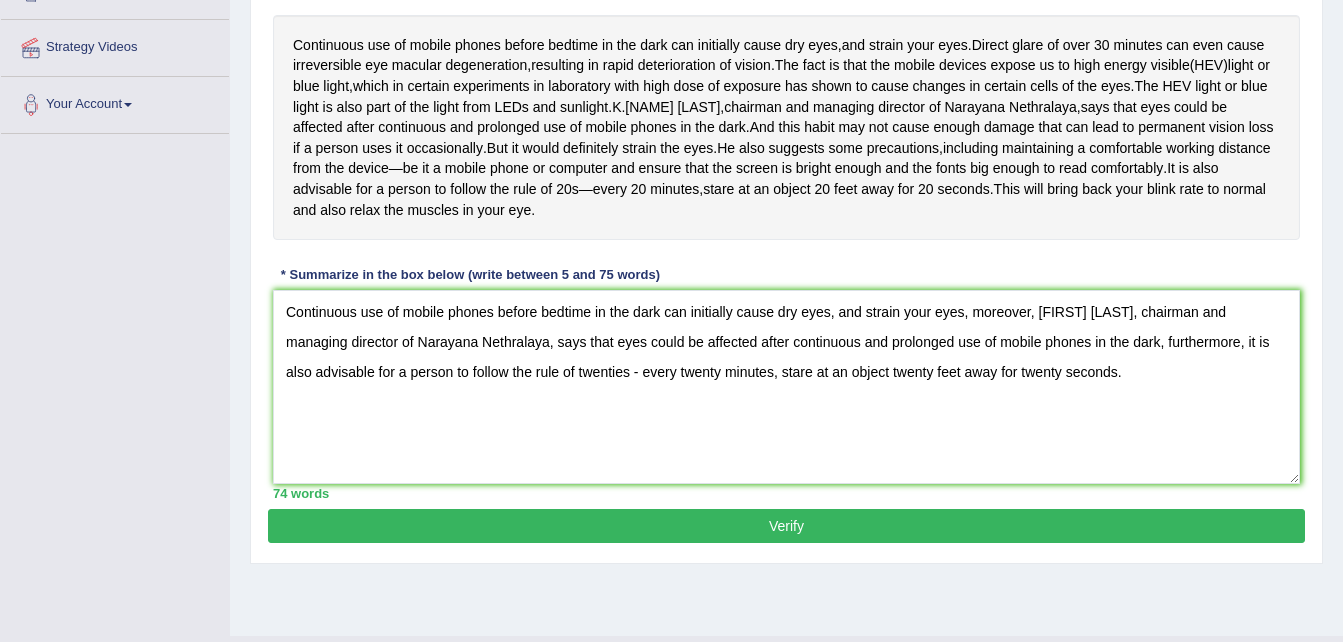 click on "Verify" at bounding box center [786, 526] 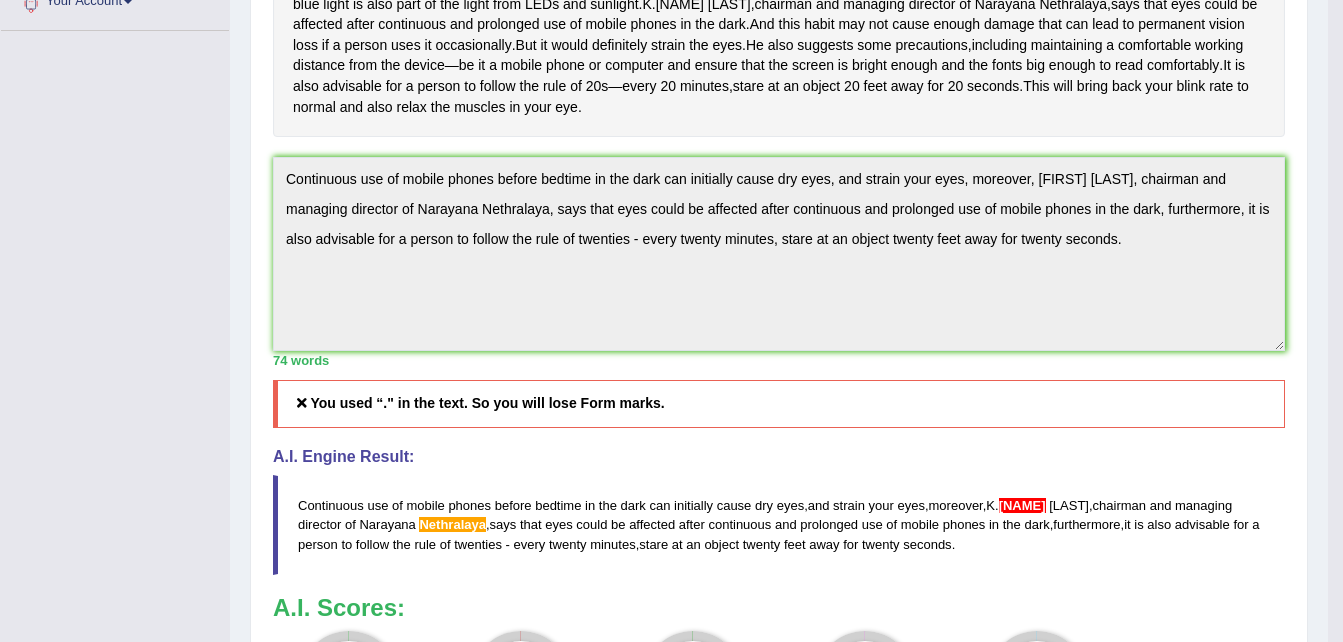 scroll, scrollTop: 484, scrollLeft: 0, axis: vertical 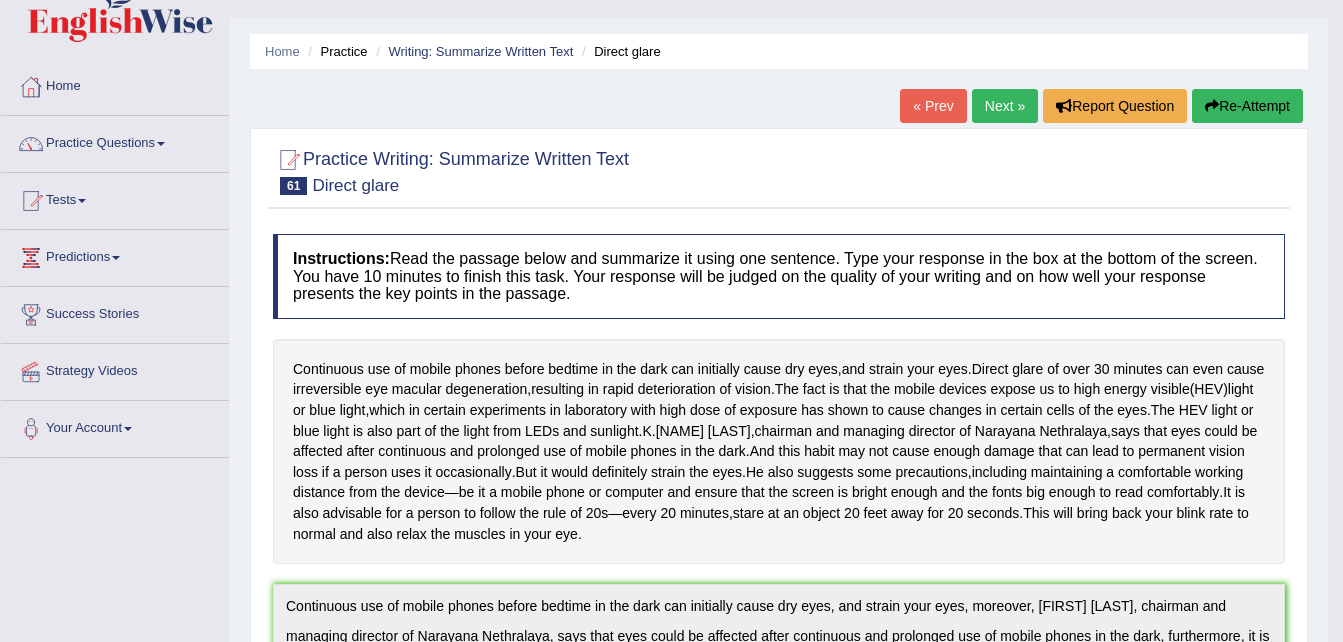 click on "Re-Attempt" at bounding box center [1247, 106] 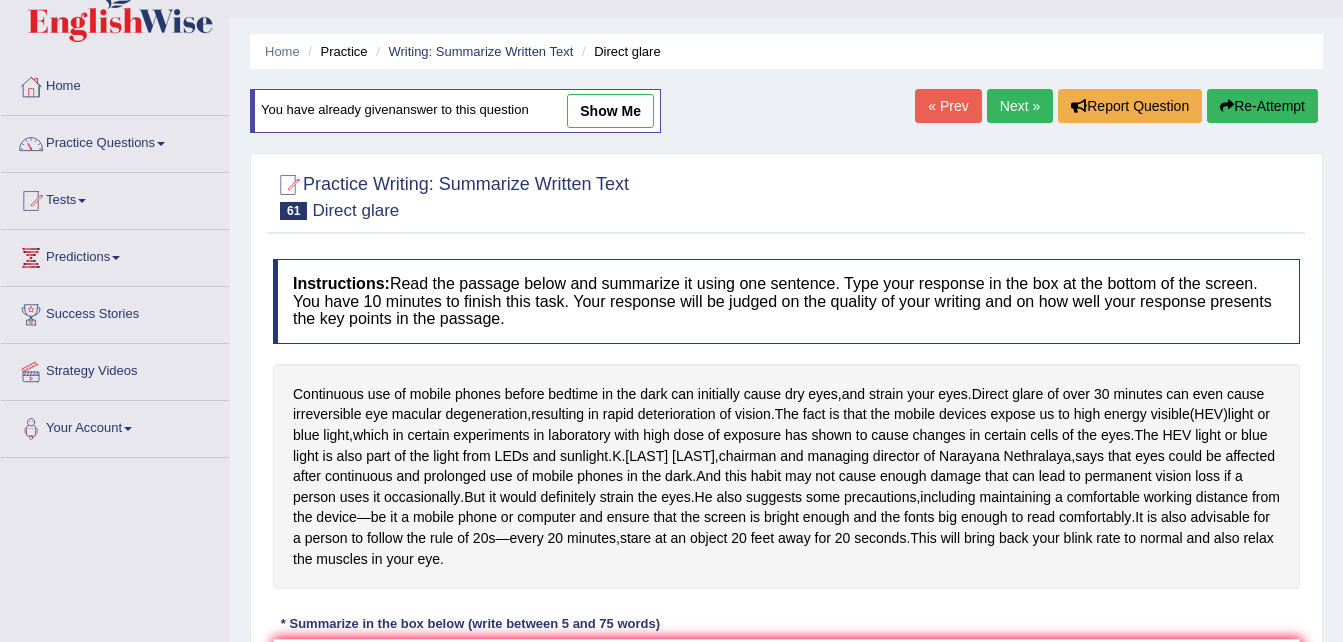 scroll, scrollTop: 40, scrollLeft: 0, axis: vertical 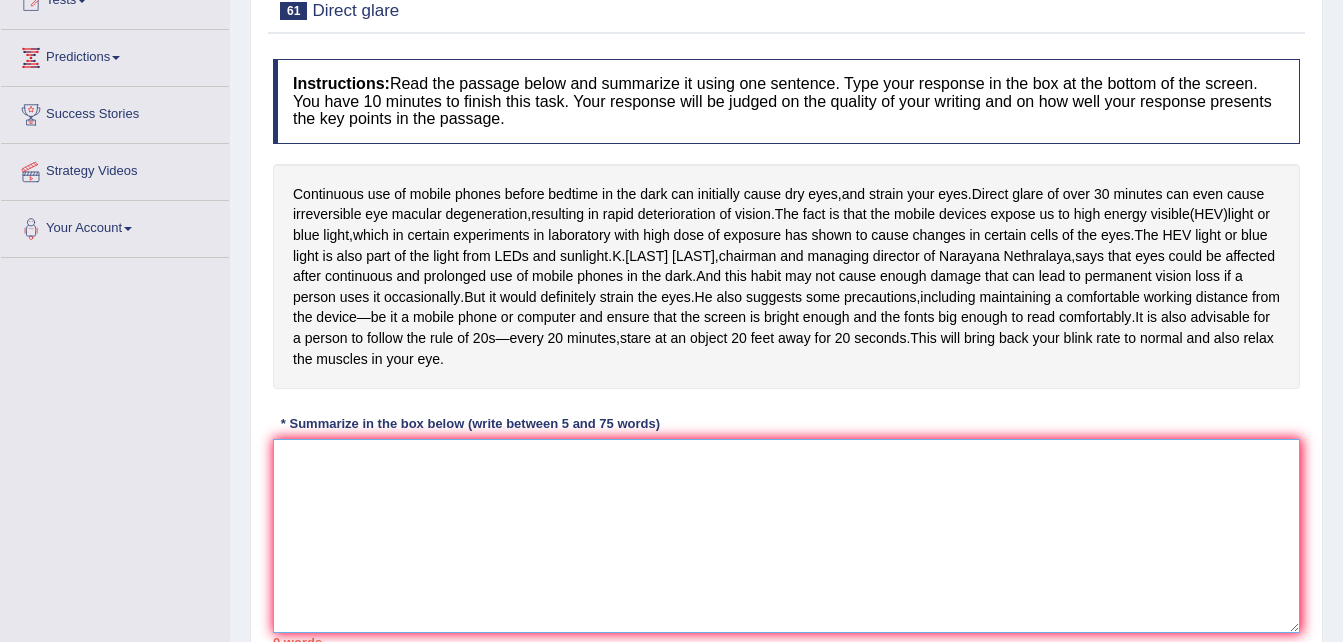 click at bounding box center (786, 536) 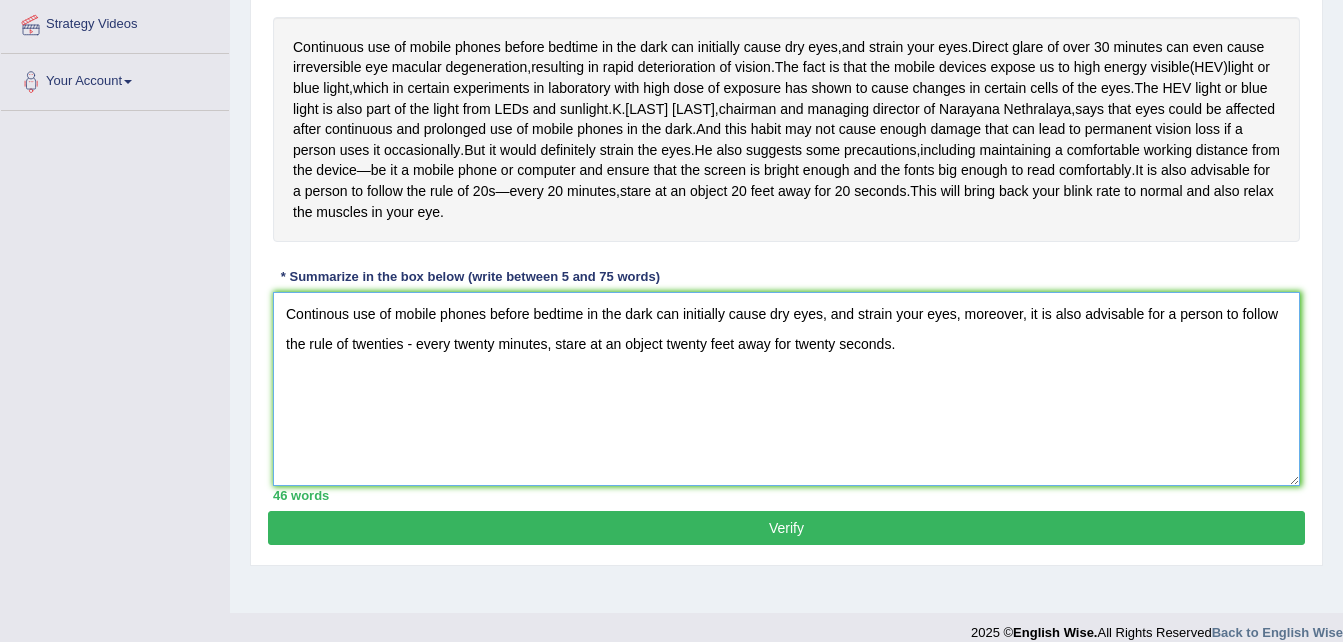 scroll, scrollTop: 400, scrollLeft: 0, axis: vertical 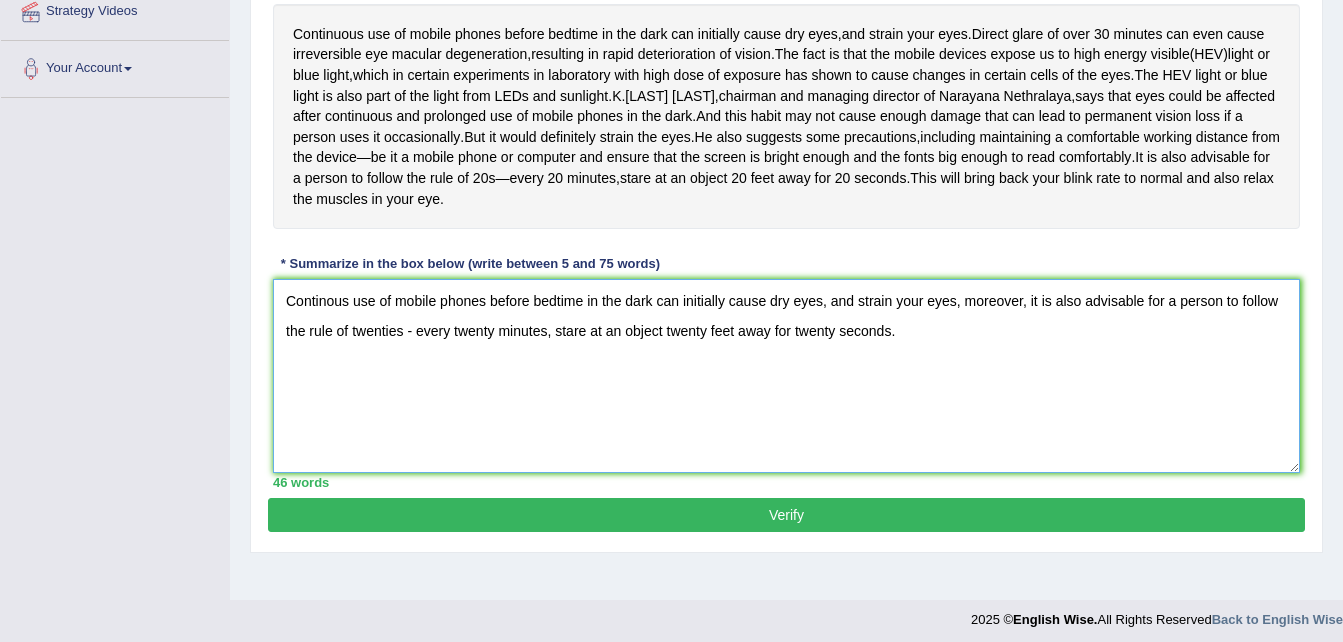 type on "Continous use of mobile phones before bedtime in the dark can initially cause dry eyes, and strain your eyes, moreover, it is also advisable for a person to follow the rule of twenties - every twenty minutes, stare at an object twenty feet away for twenty seconds." 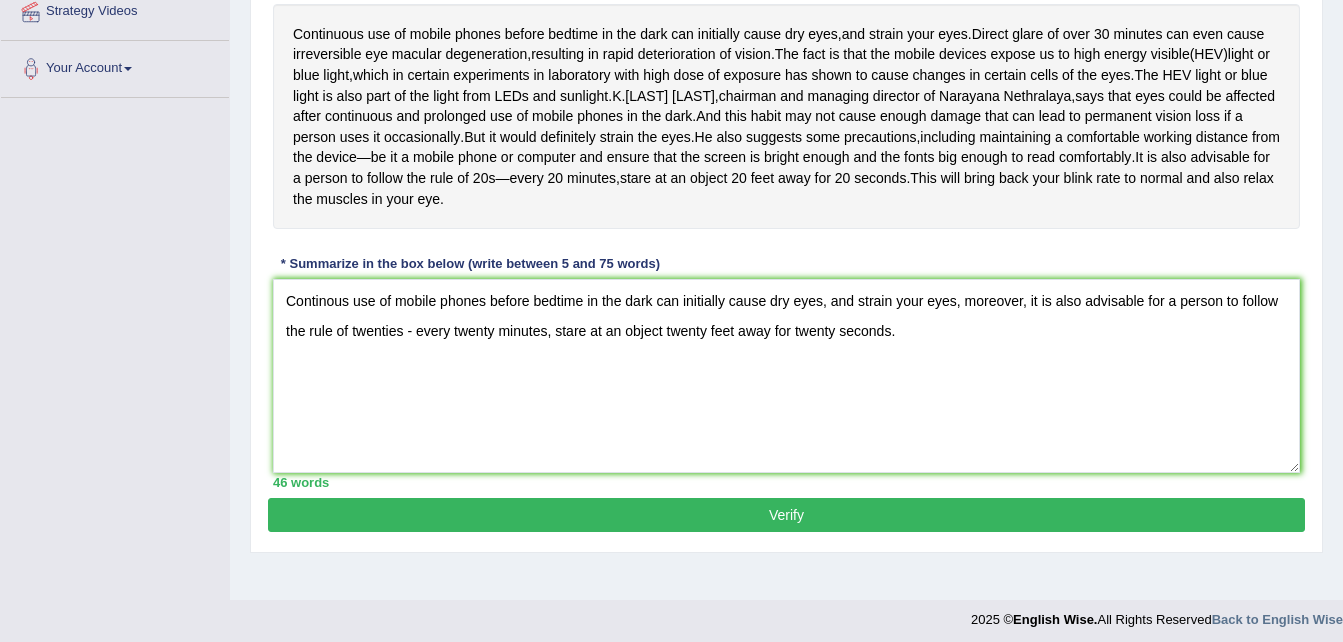 click on "Verify" at bounding box center (786, 515) 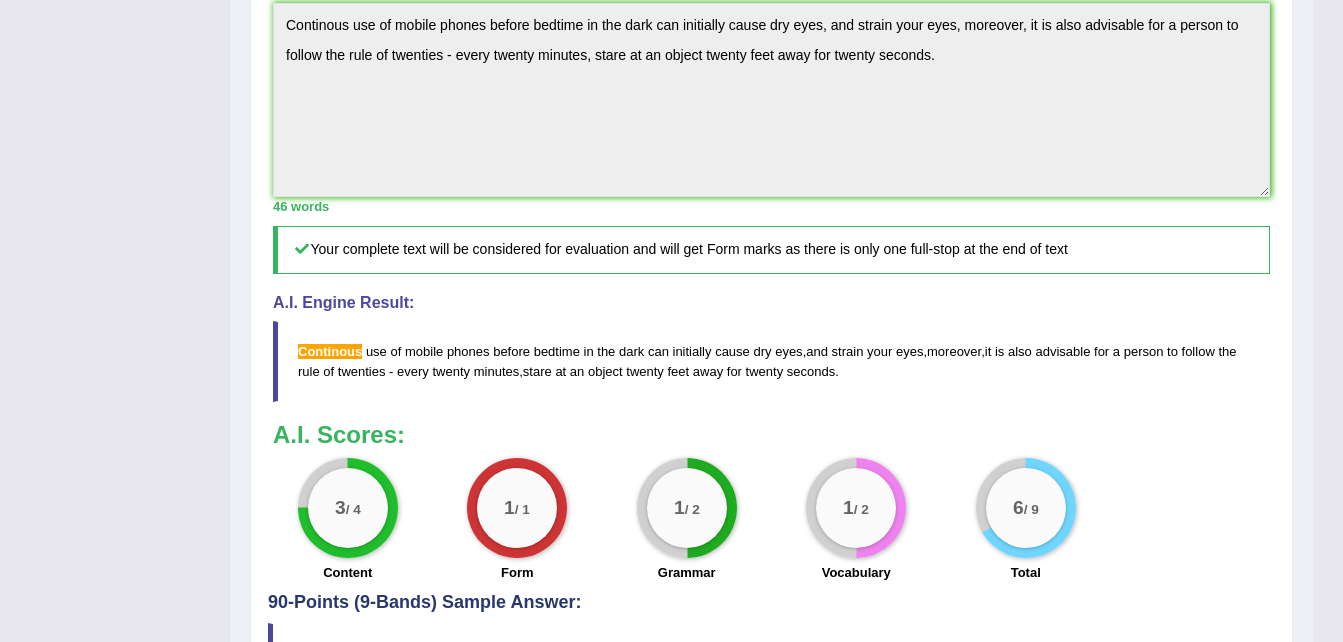 scroll, scrollTop: 680, scrollLeft: 0, axis: vertical 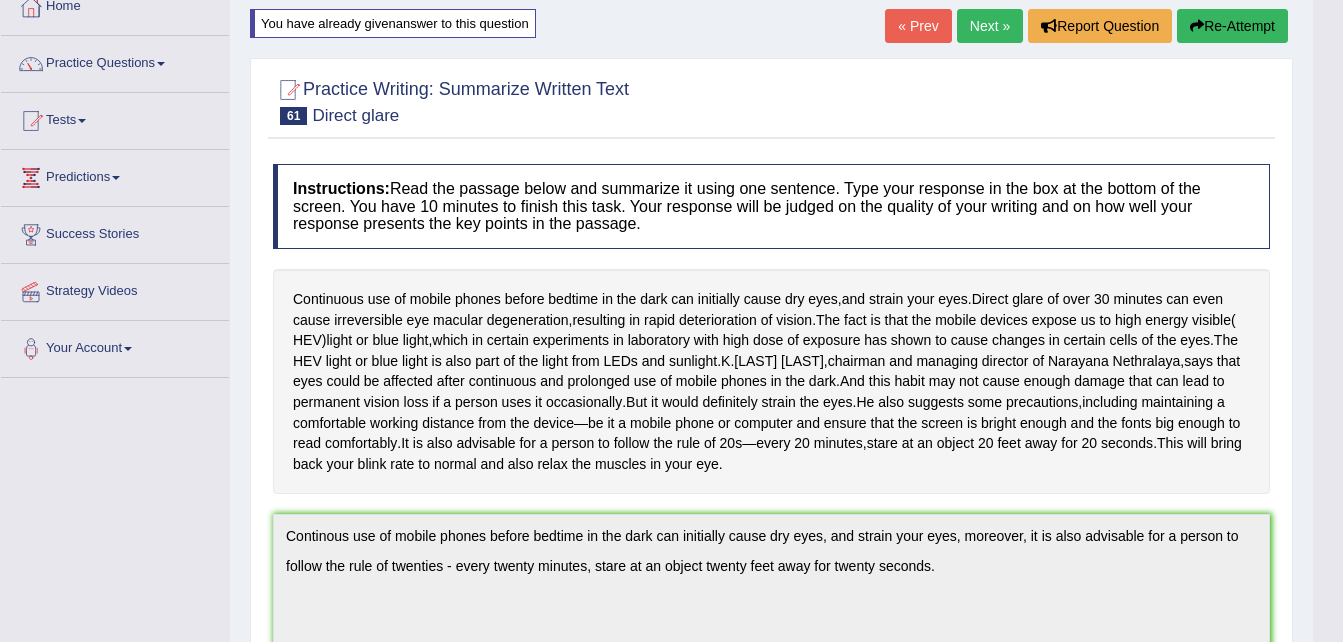 click on "You have already given   answer to this question" at bounding box center (393, 23) 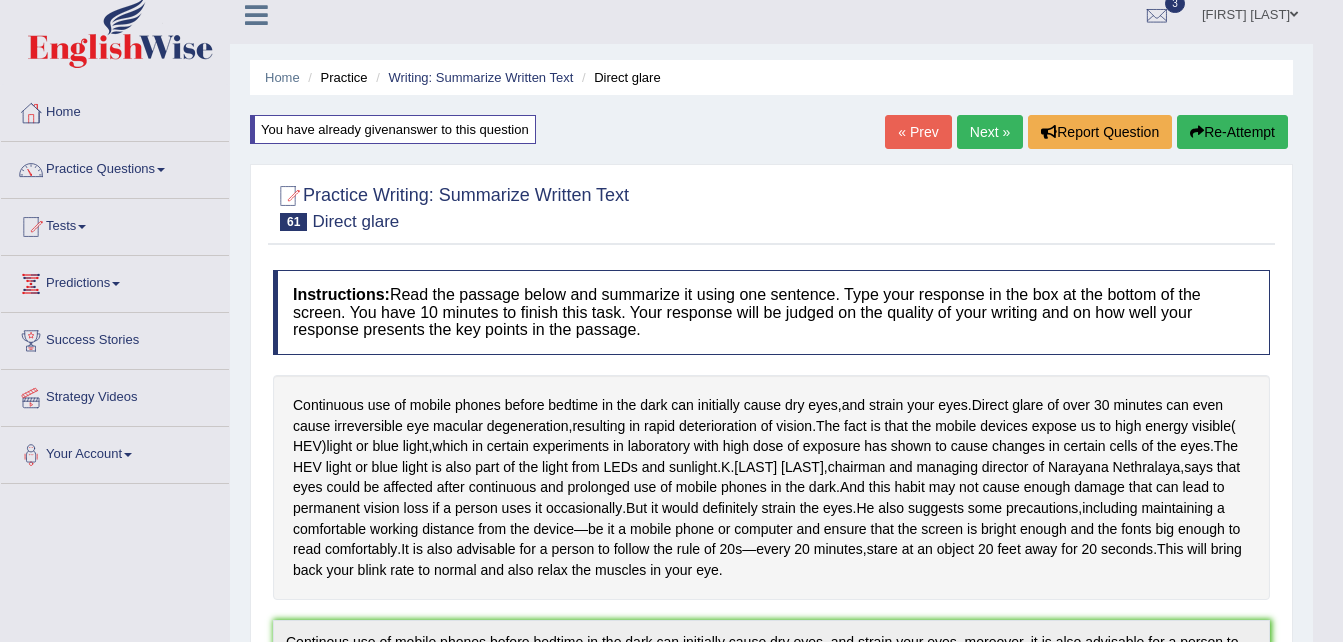 scroll, scrollTop: 0, scrollLeft: 0, axis: both 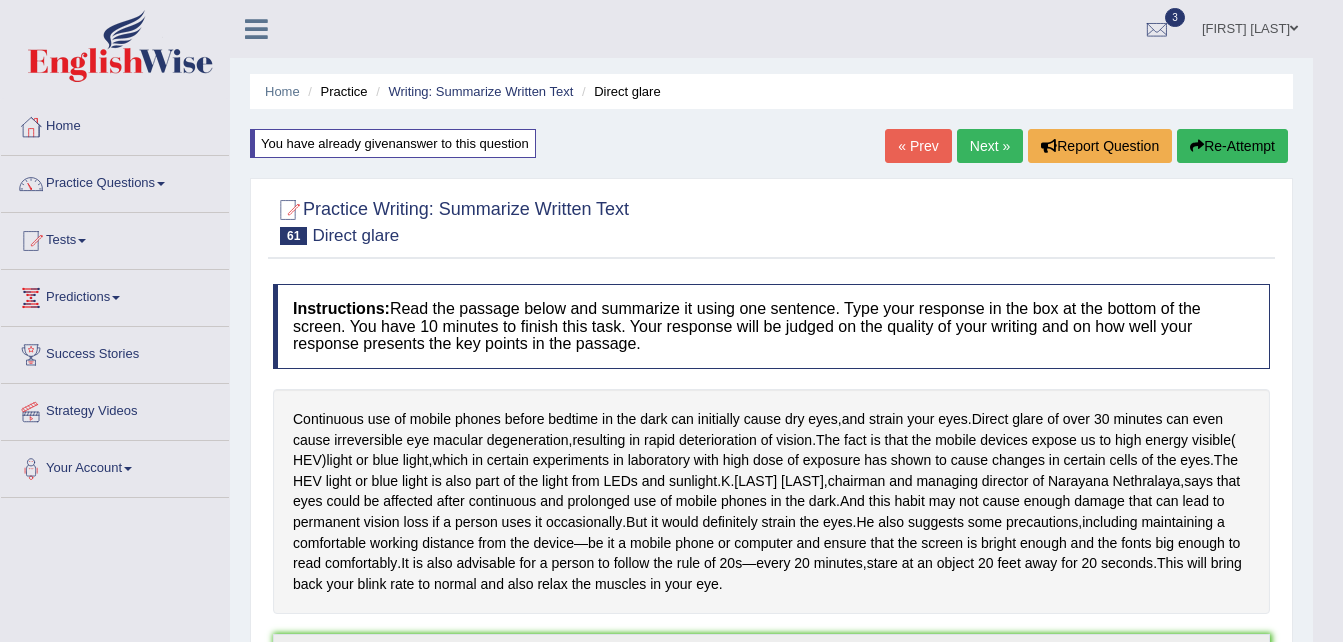 click on "« Prev" at bounding box center (918, 146) 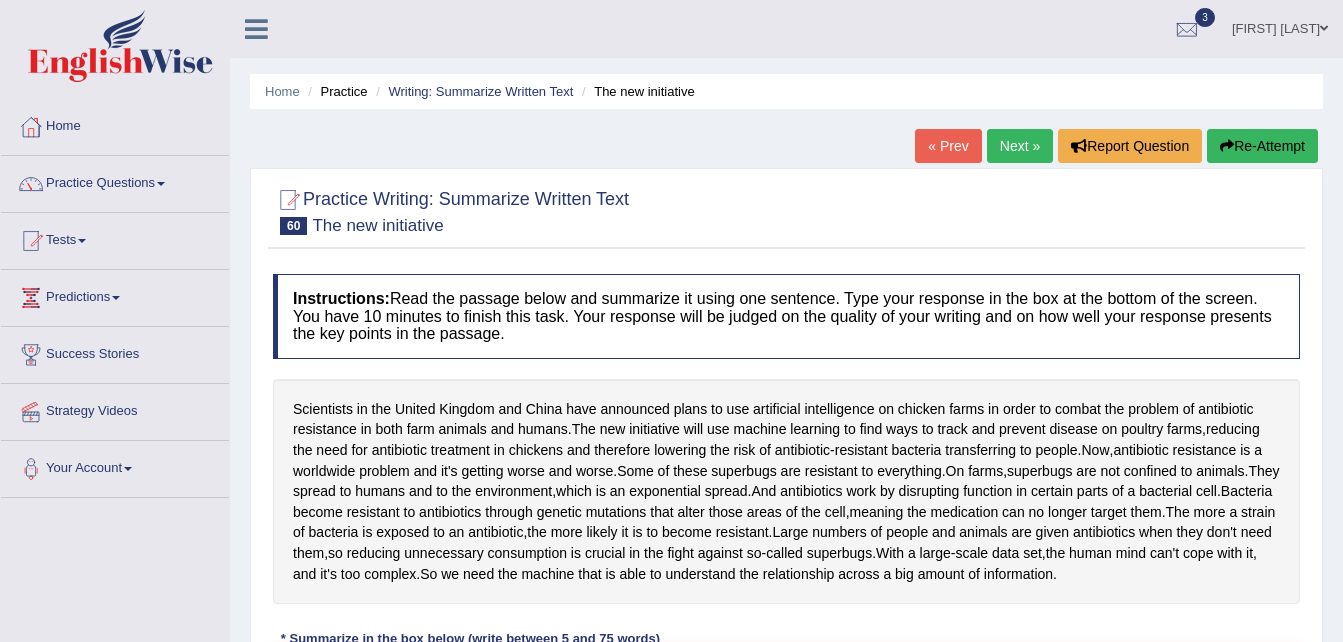 scroll, scrollTop: 0, scrollLeft: 0, axis: both 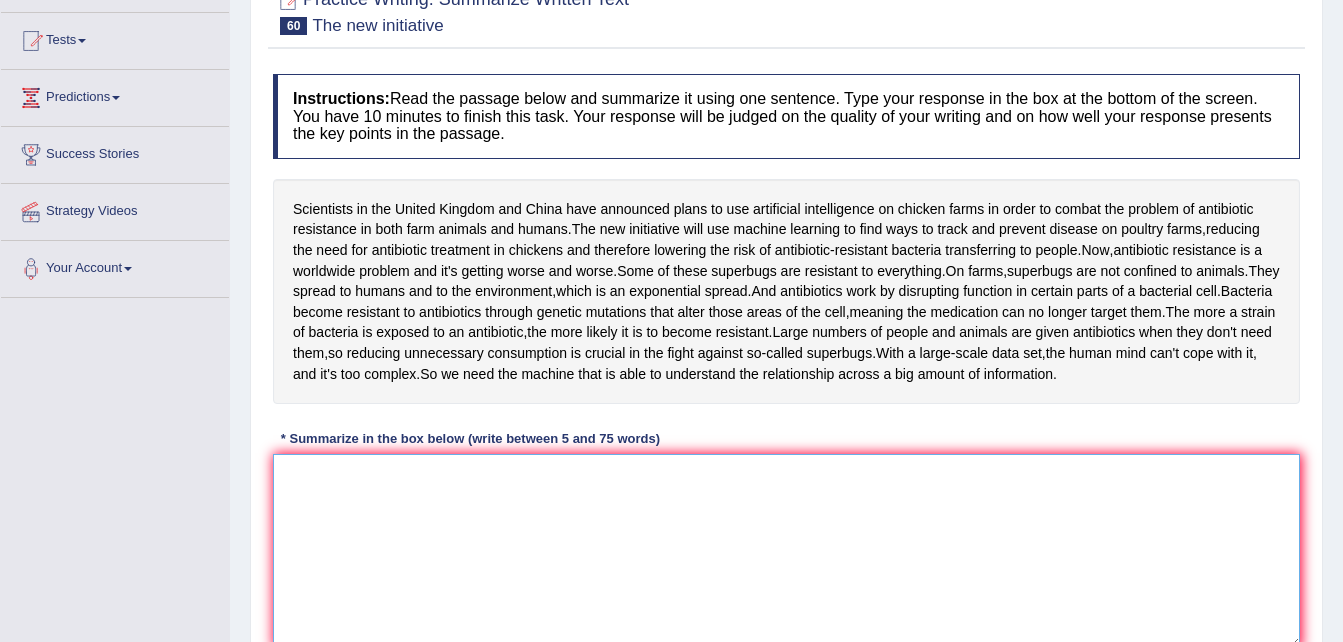 click at bounding box center [786, 551] 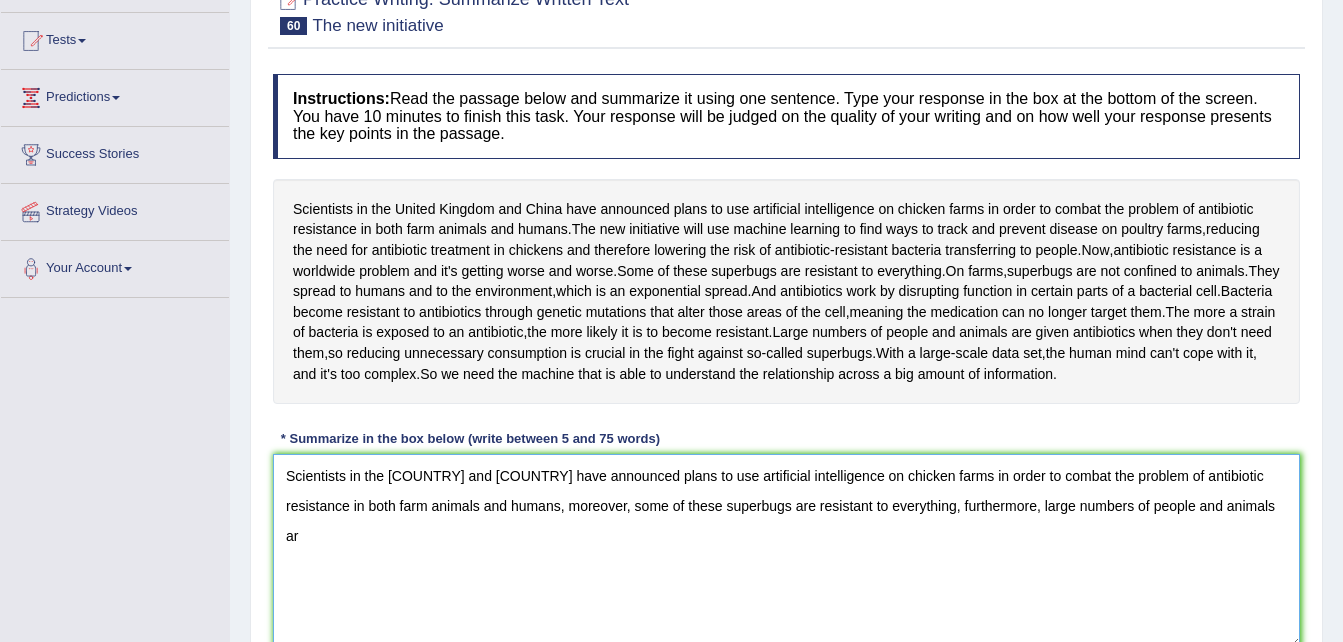 scroll, scrollTop: 205, scrollLeft: 0, axis: vertical 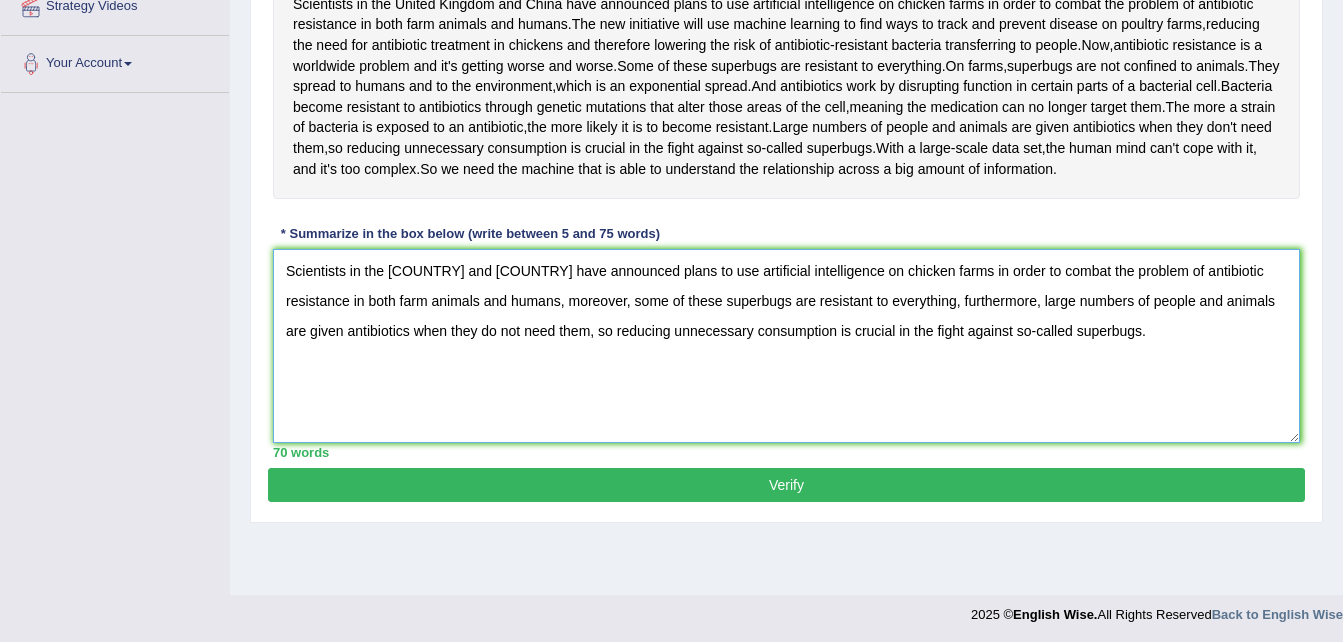 click on "Scientists in the [COUNTRY] and [COUNTRY] have announced plans to use artificial intelligence on chicken farms in order to combat the problem of antibiotic resistance in both farm animals and humans, moreover, some of these superbugs are resistant to everything, furthermore, large numbers of people and animals are given antibiotics when they do not need them, so reducing unnecessary consumption is crucial in the fight against so-called superbugs." at bounding box center [786, 346] 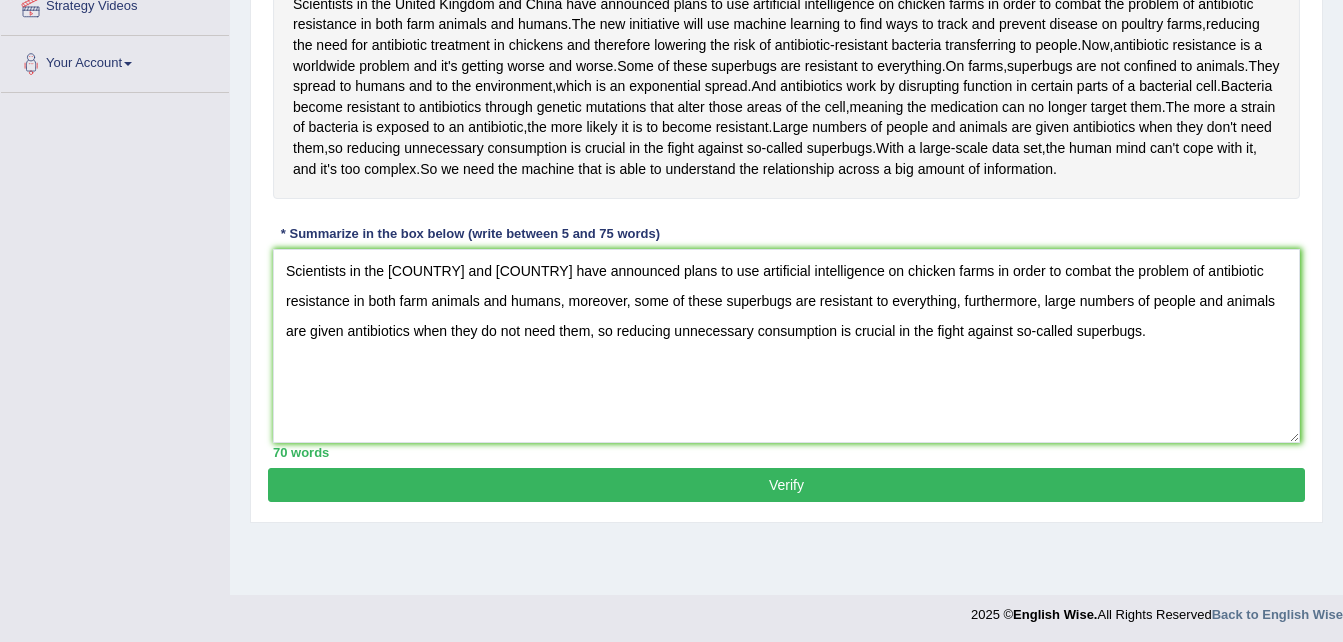 click on "Verify" at bounding box center (786, 485) 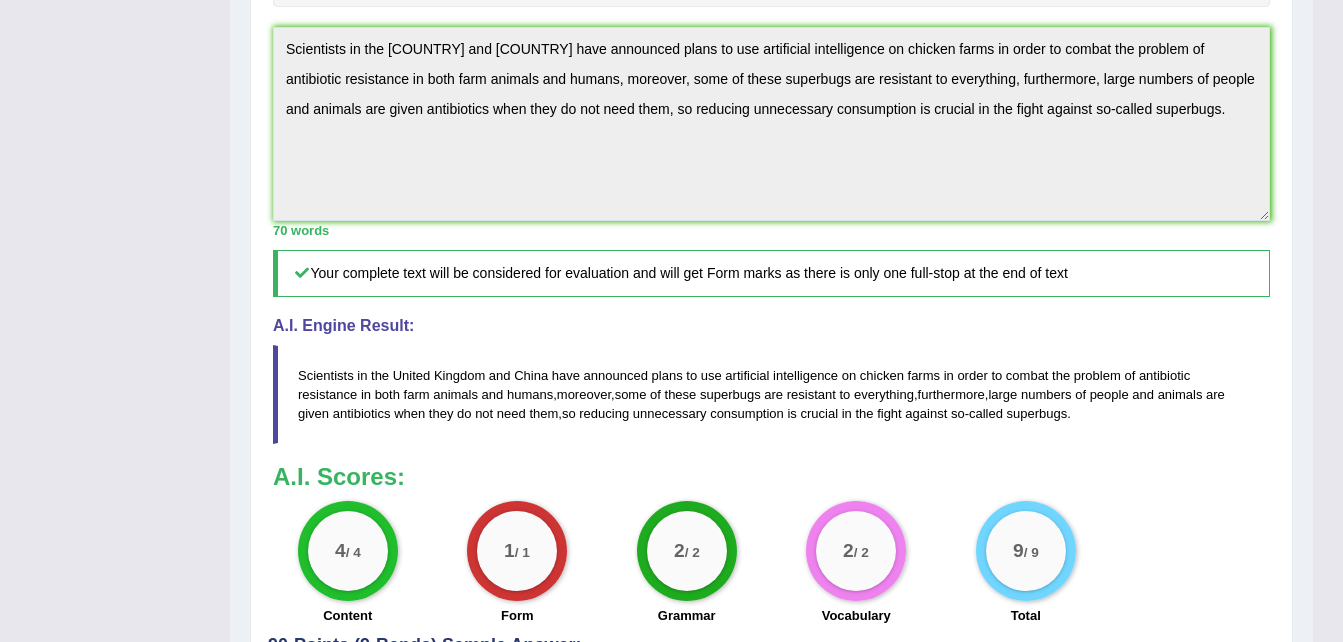 scroll, scrollTop: 658, scrollLeft: 0, axis: vertical 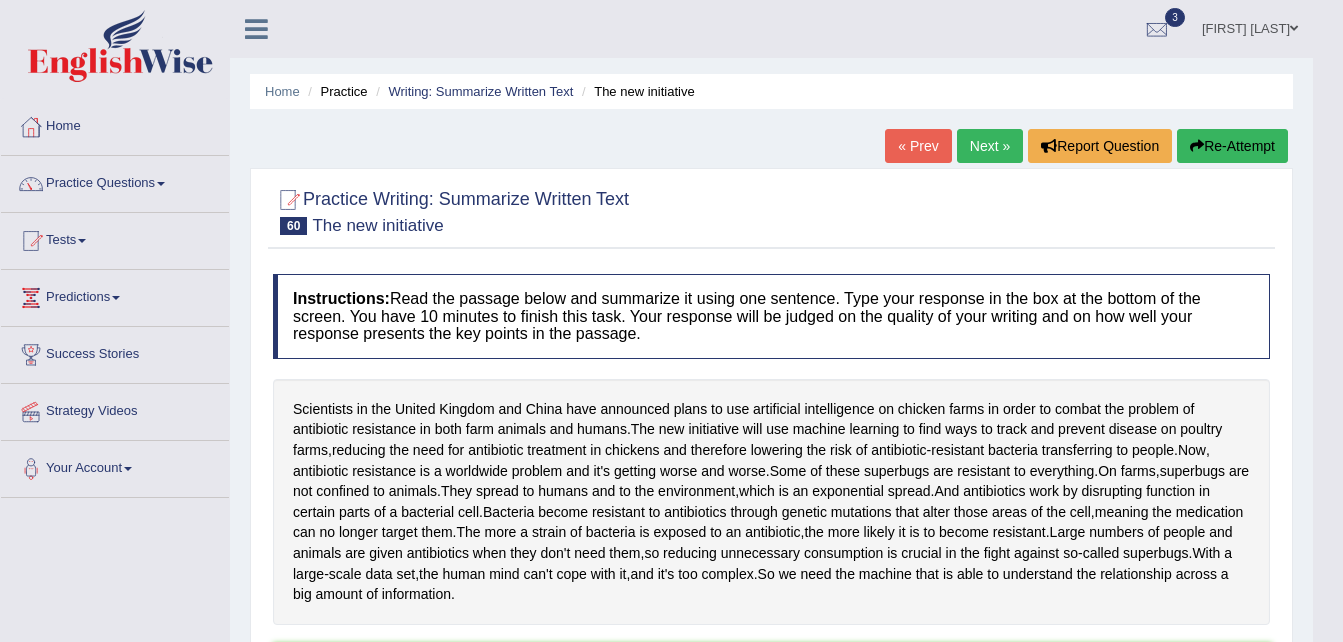 click on "[FIRST] [LAST]" at bounding box center [1250, 26] 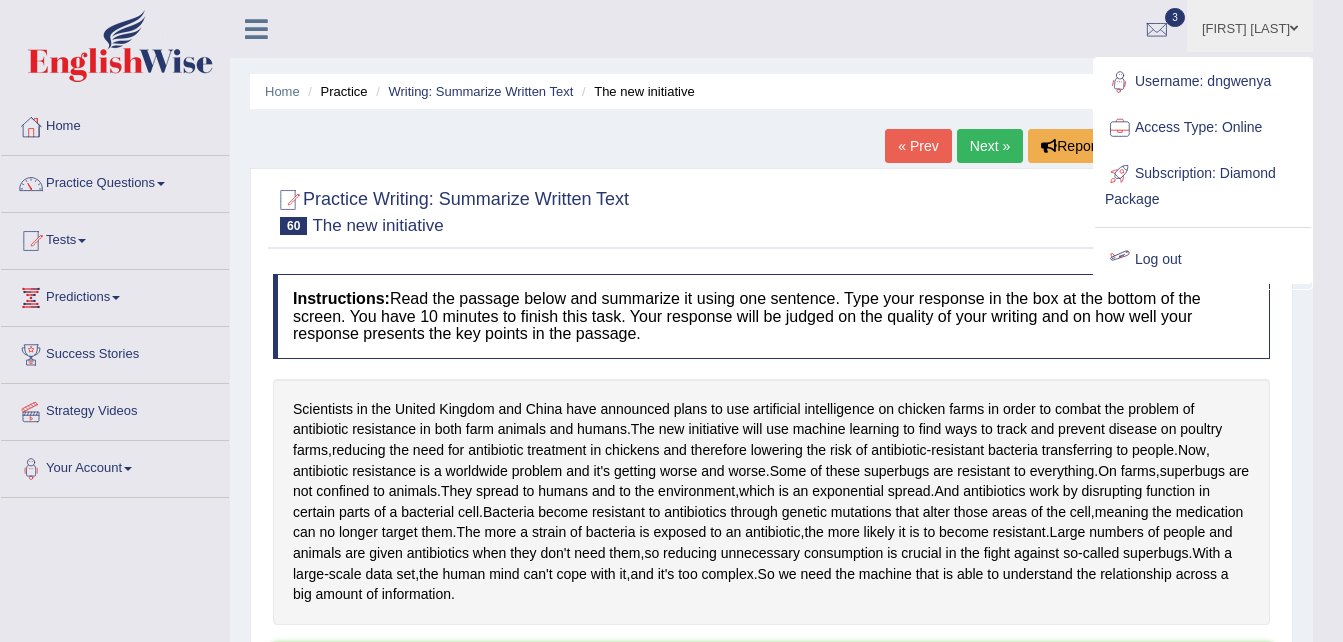 click on "Log out" at bounding box center (1203, 260) 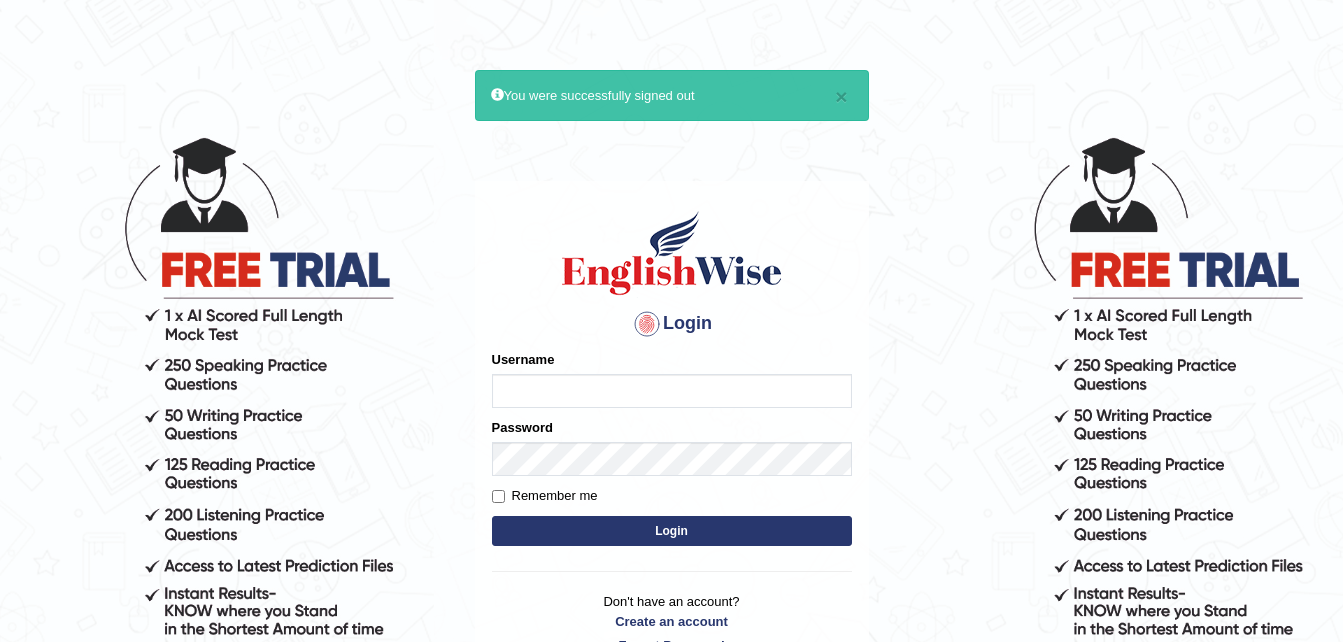 scroll, scrollTop: 0, scrollLeft: 0, axis: both 